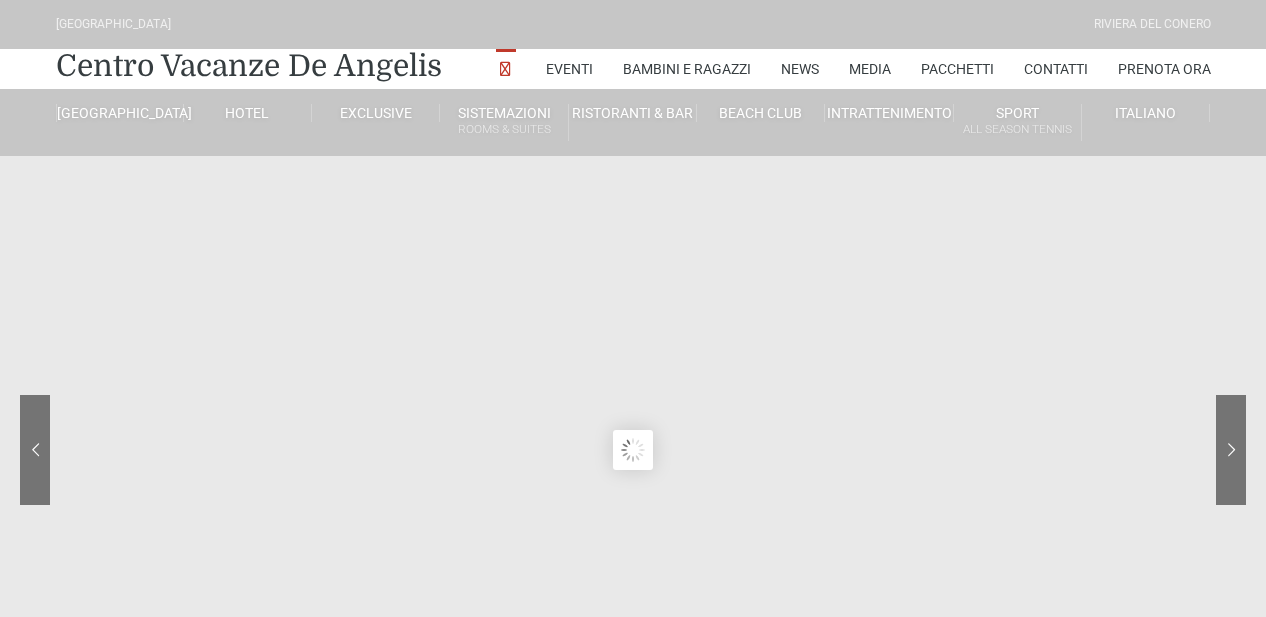 scroll, scrollTop: 0, scrollLeft: 0, axis: both 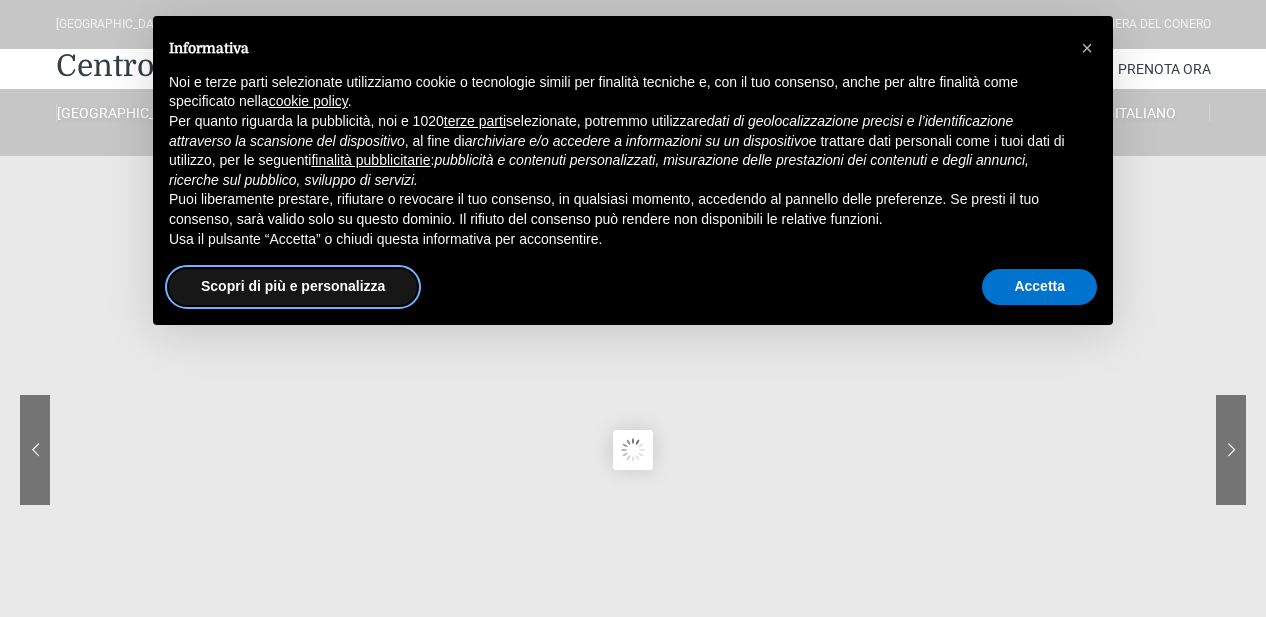 click on "Scopri di più e personalizza" at bounding box center [293, 287] 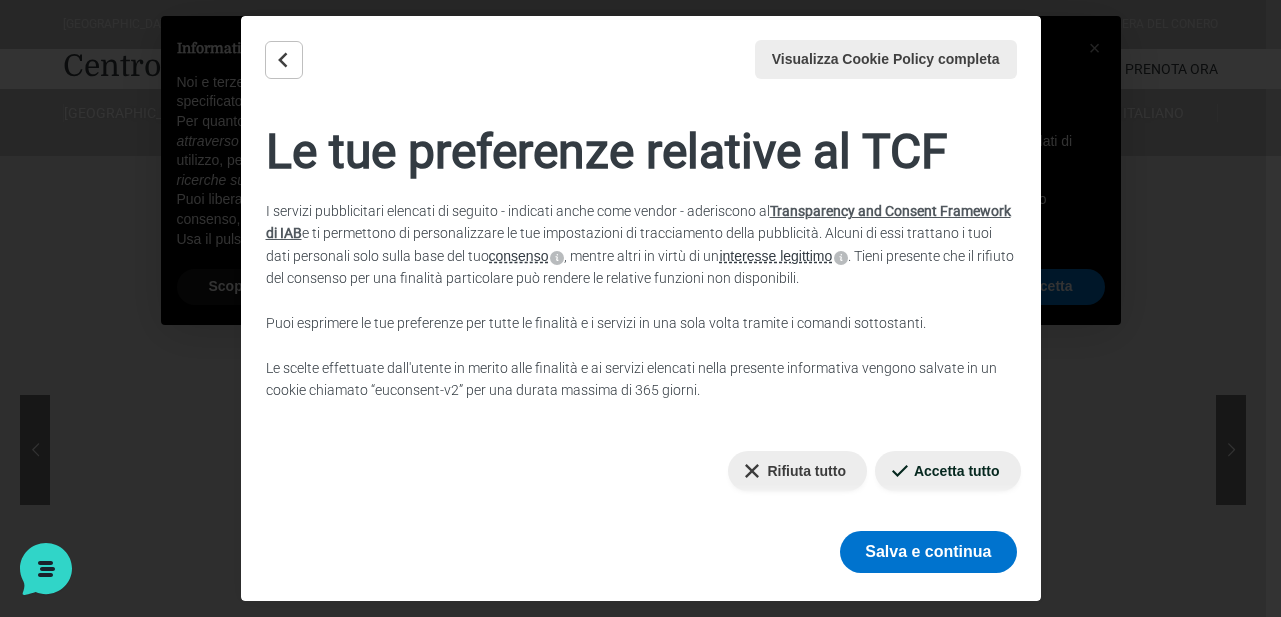 click on "Rifiuta tutto
Accetta tutto" at bounding box center [641, 471] 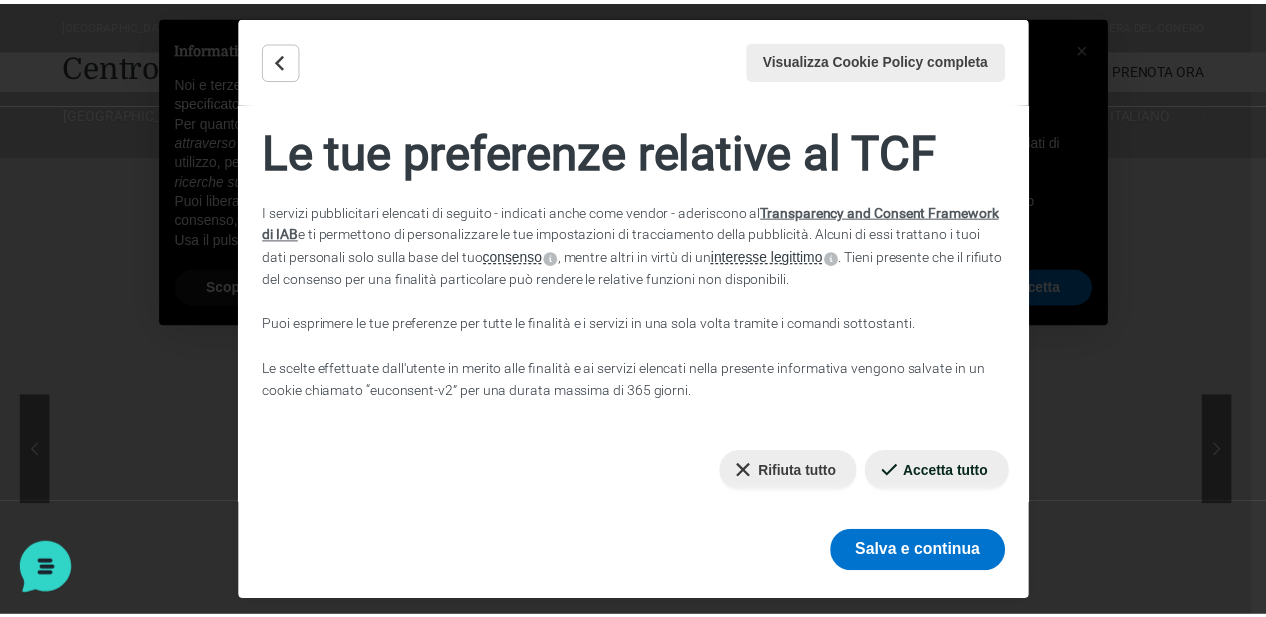 scroll, scrollTop: 0, scrollLeft: 0, axis: both 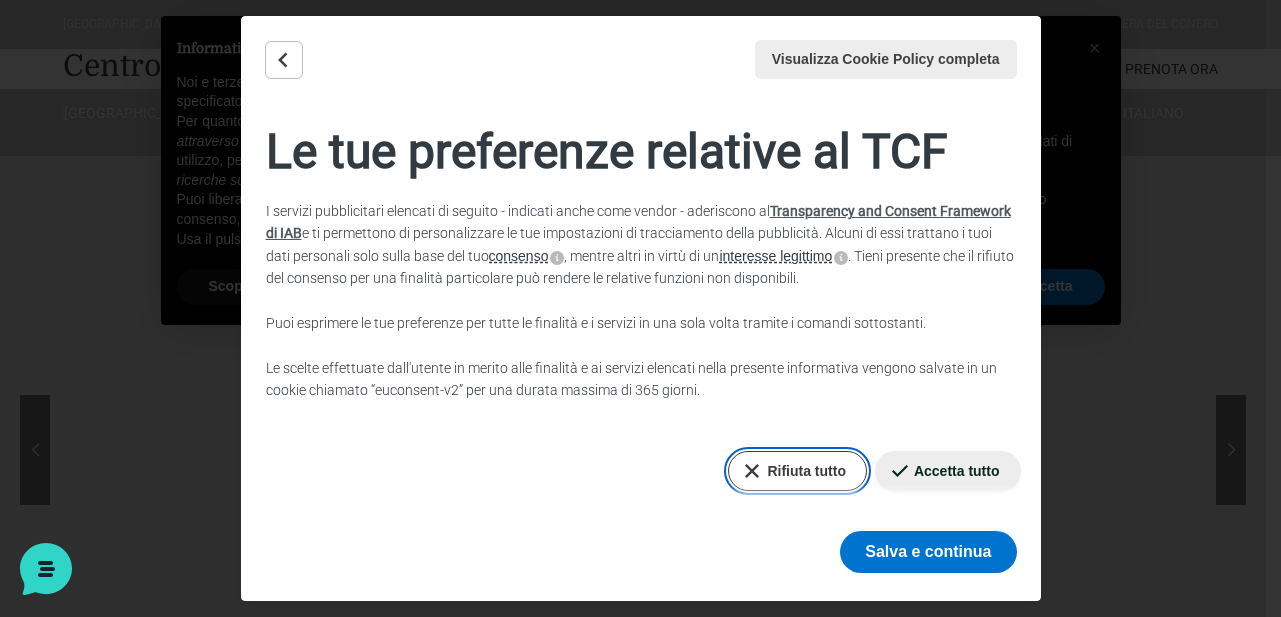 click on "Rifiuta tutto" at bounding box center (797, 471) 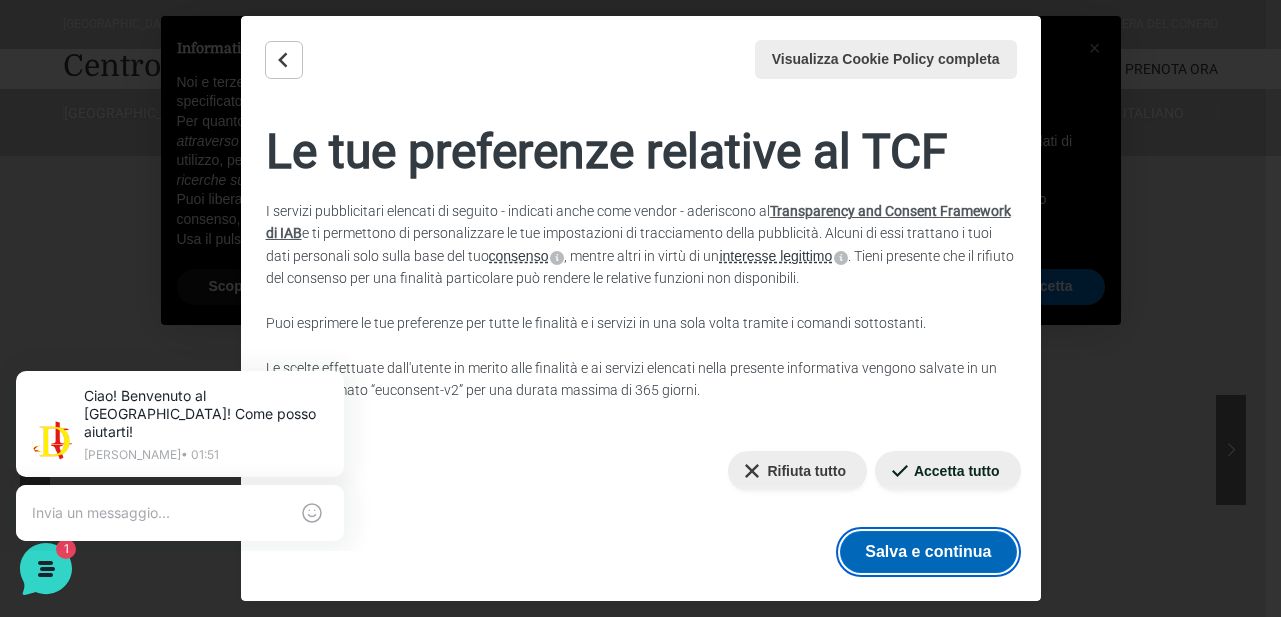 click on "Salva e continua" at bounding box center (928, 552) 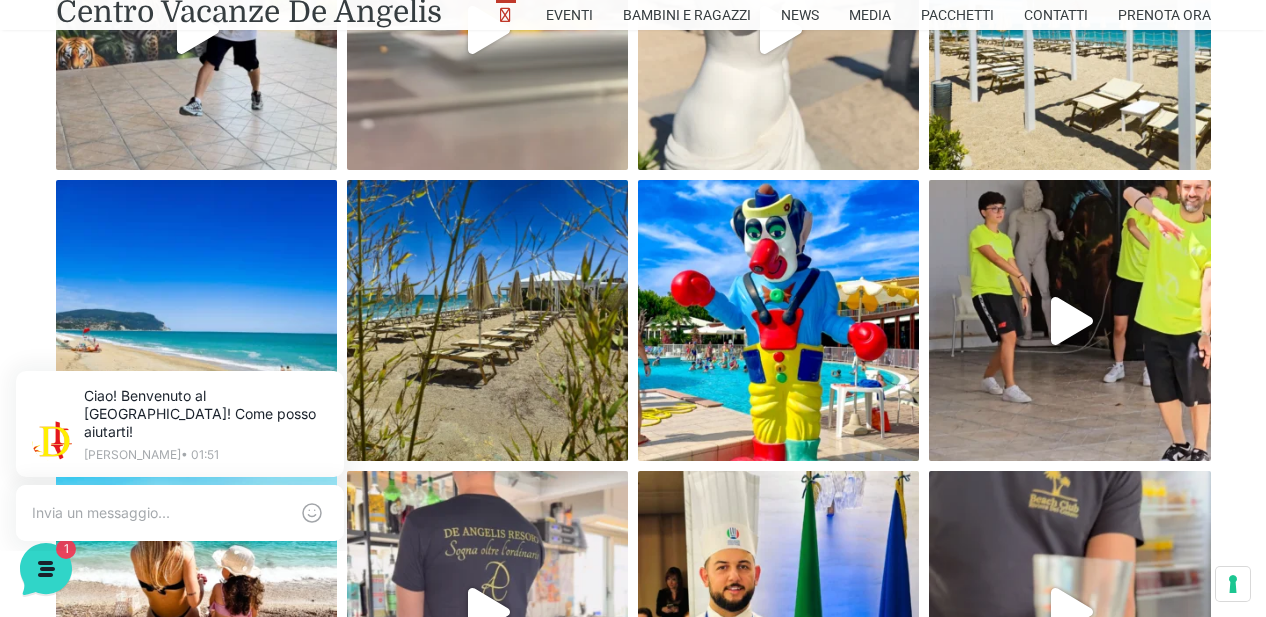 scroll, scrollTop: 6767, scrollLeft: 0, axis: vertical 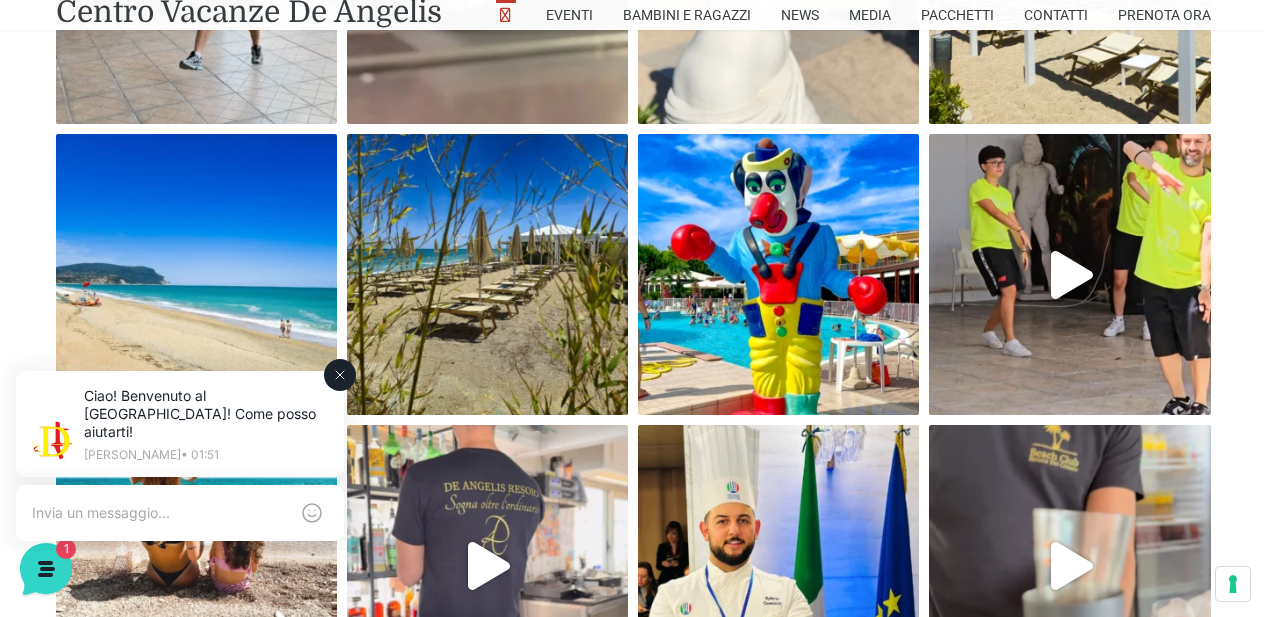 click on "Ciao! Benvenuto al Centro Vacanze Resort! Come posso aiutarti! Jerry  •   01:51" at bounding box center [180, 458] 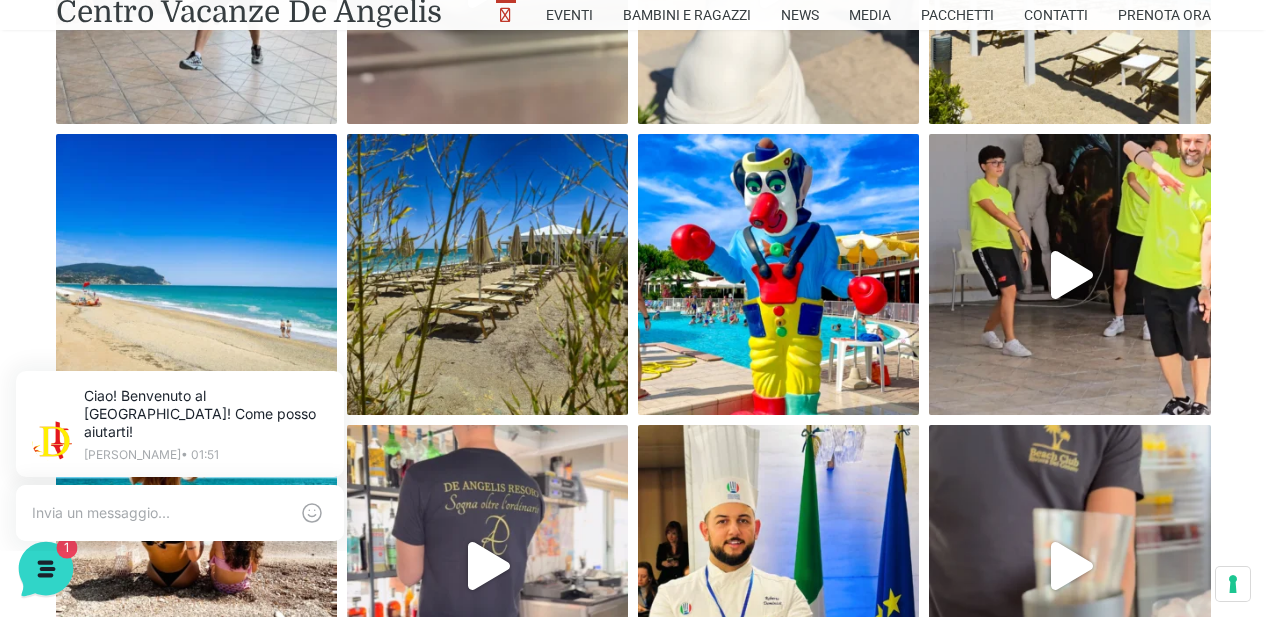 click 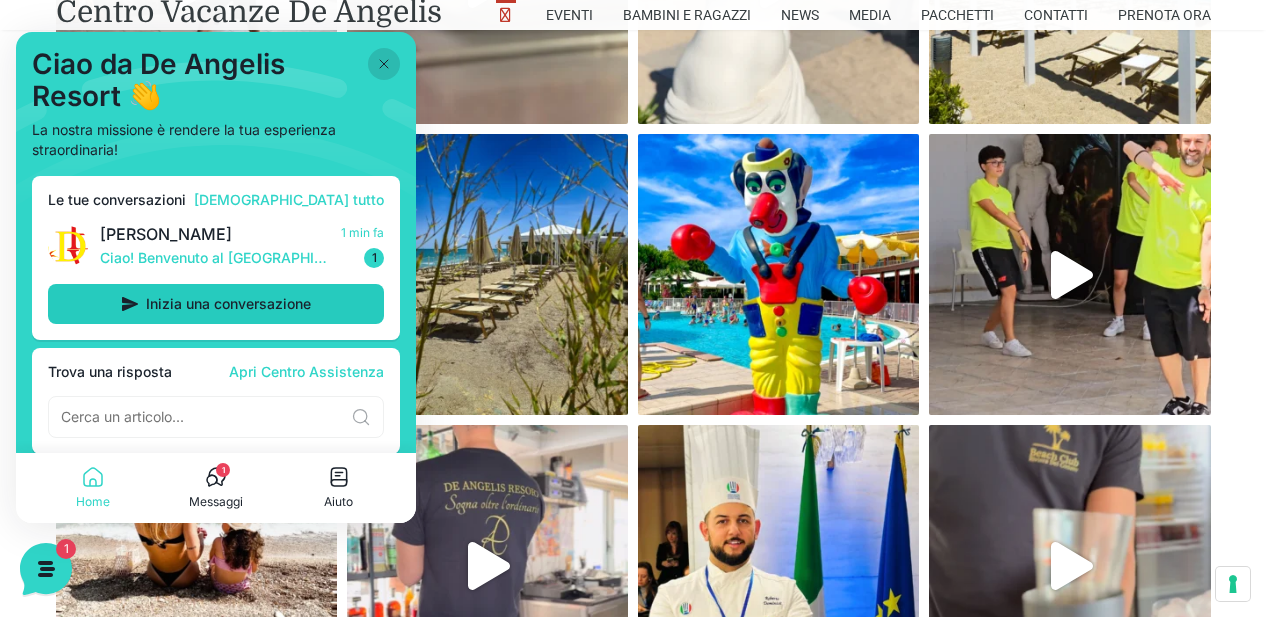 scroll, scrollTop: 17, scrollLeft: 0, axis: vertical 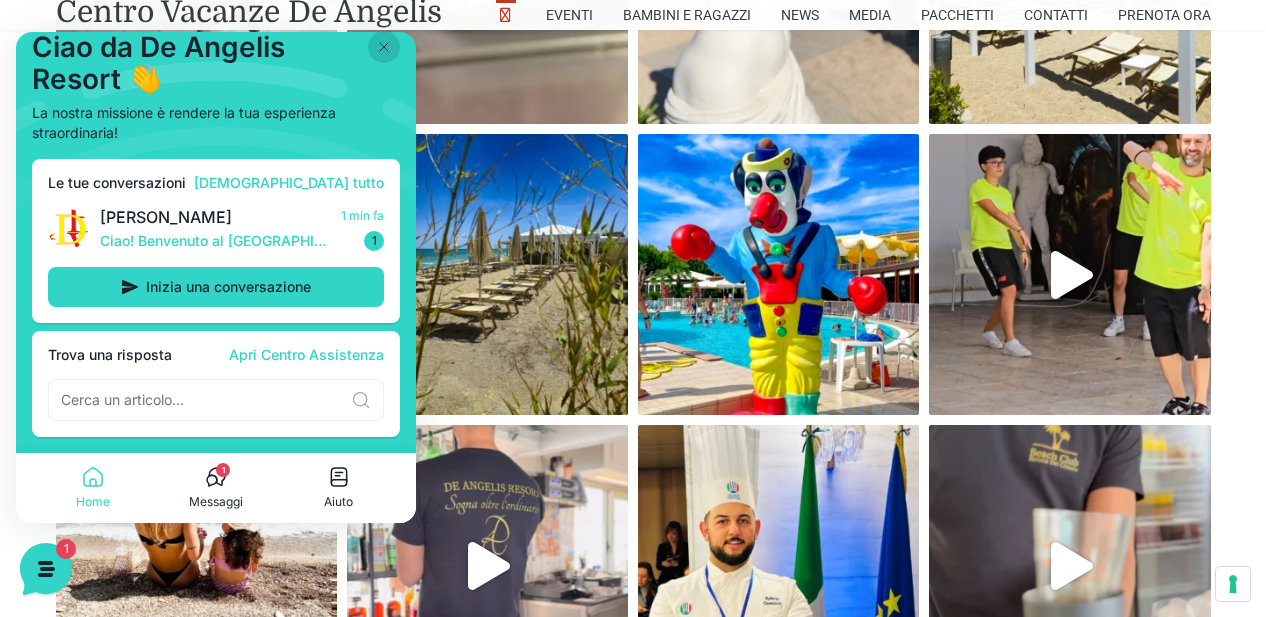 click at bounding box center (384, 47) 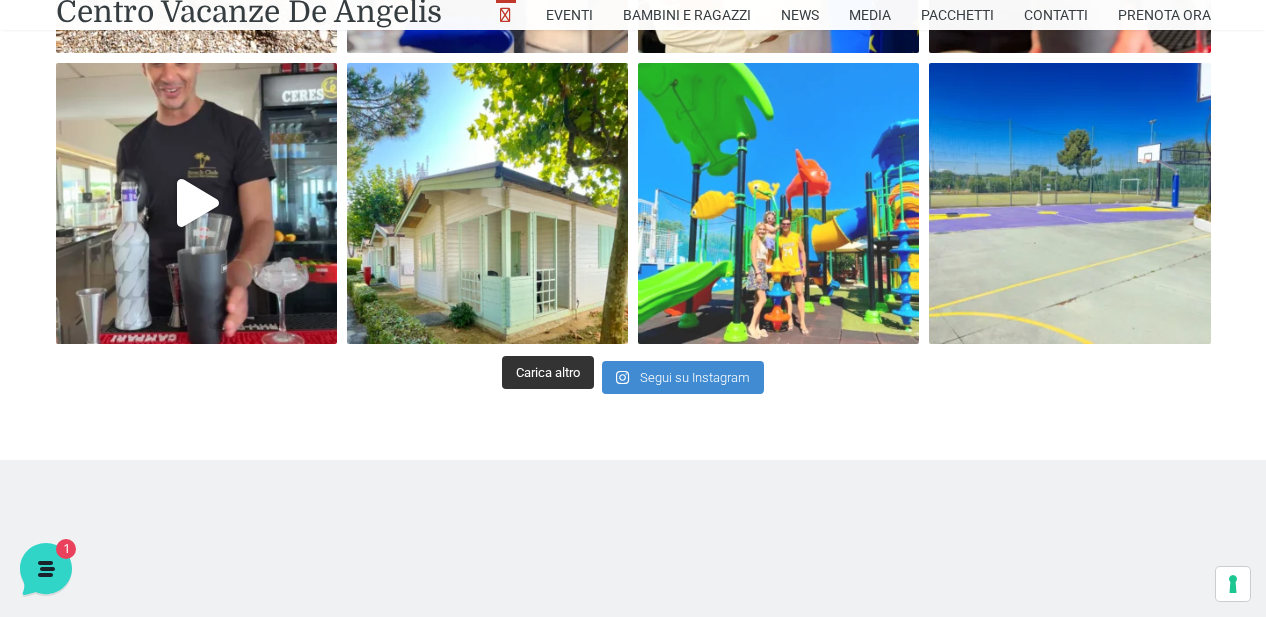 scroll, scrollTop: 7467, scrollLeft: 0, axis: vertical 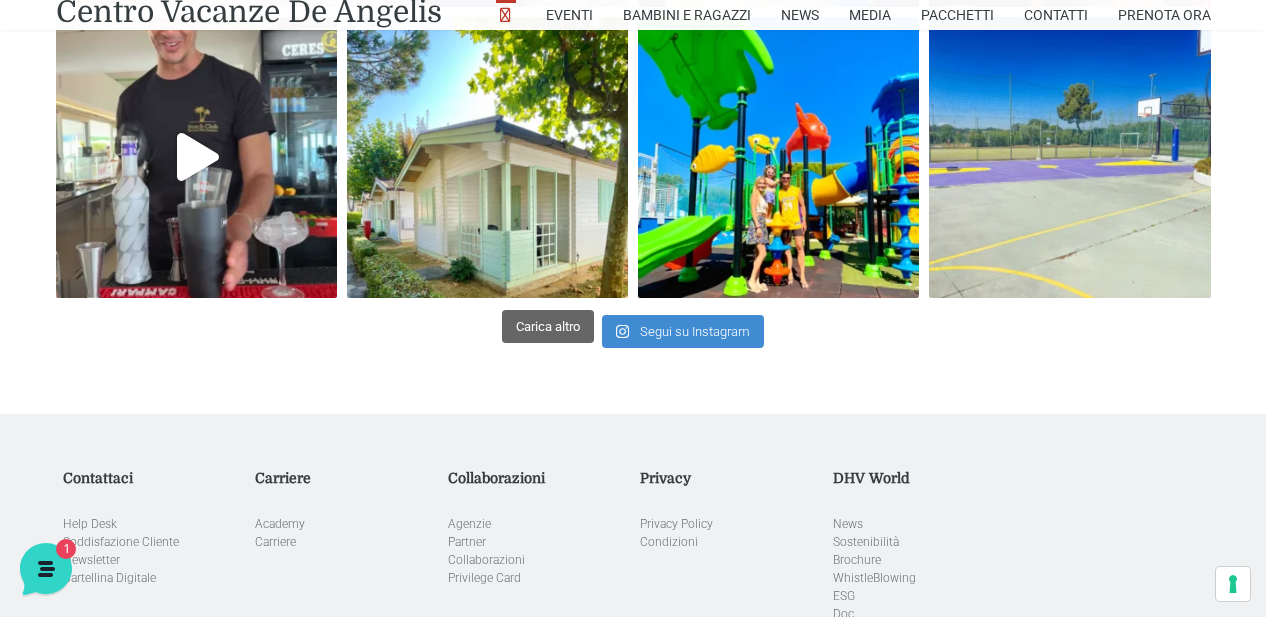 click on "Carica altro" at bounding box center (548, 326) 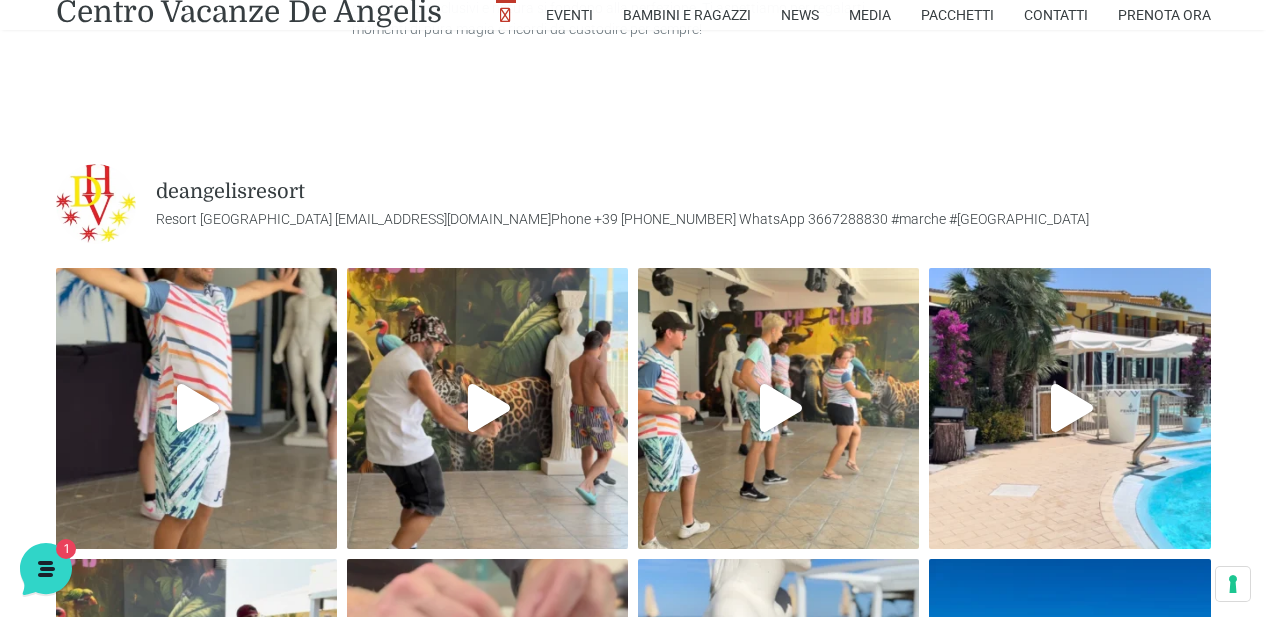 scroll, scrollTop: 5367, scrollLeft: 0, axis: vertical 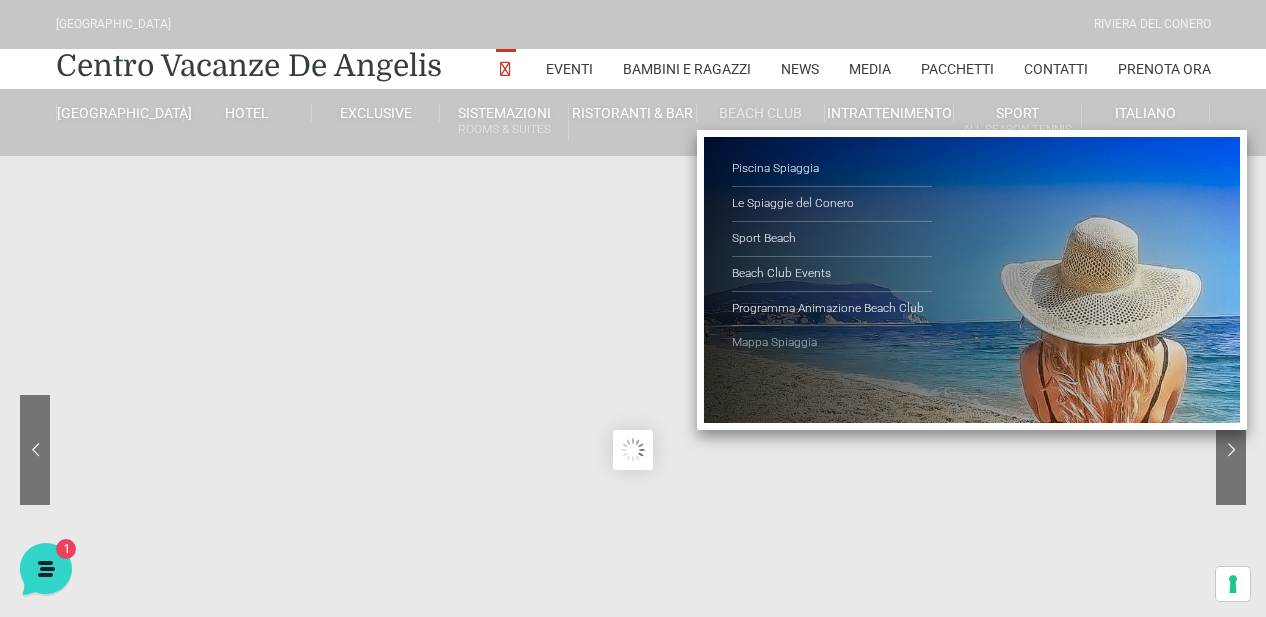 click on "Mappa Spiaggia" at bounding box center (832, 343) 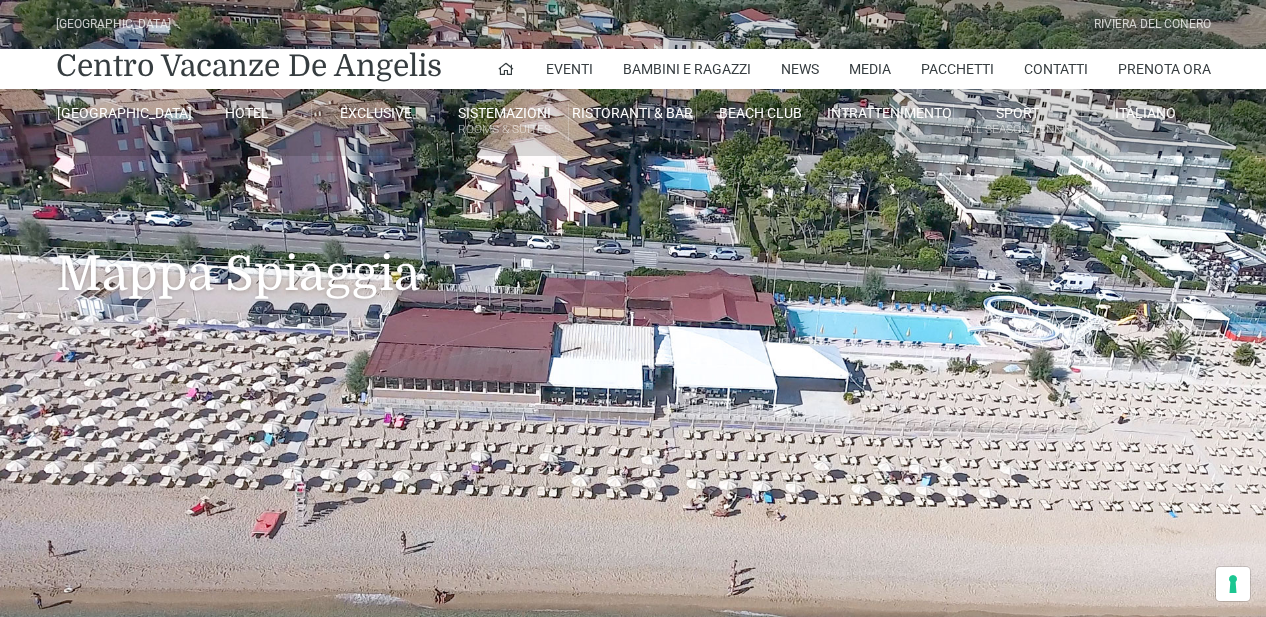scroll, scrollTop: 0, scrollLeft: 0, axis: both 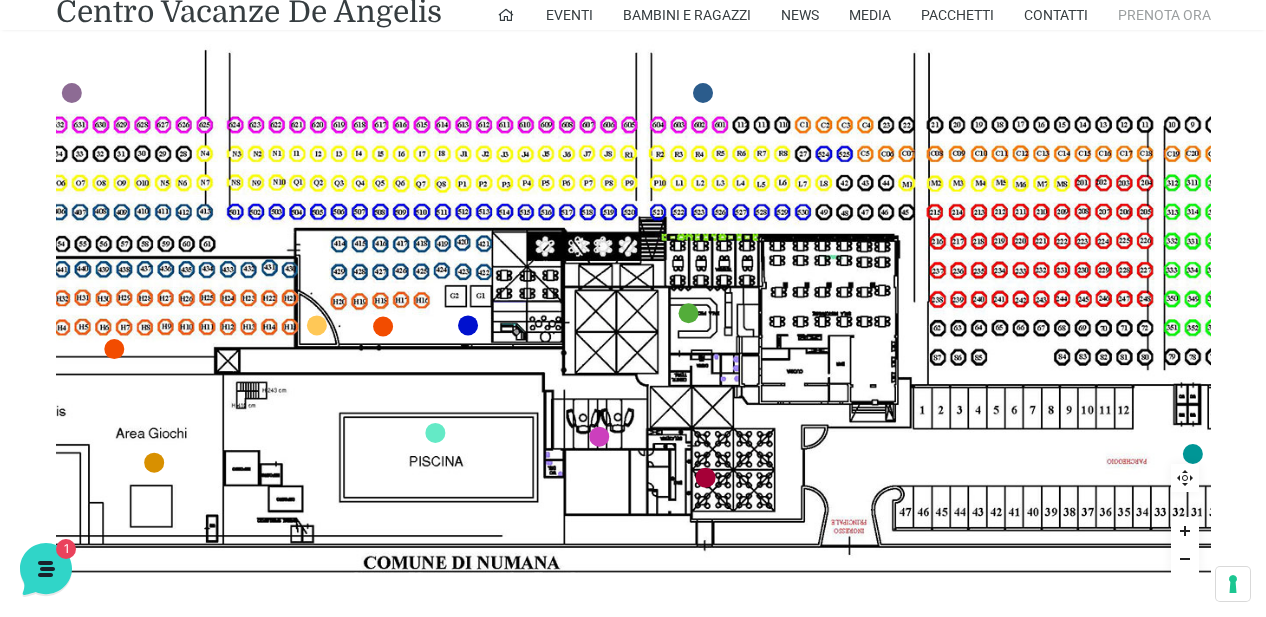 click on "Prenota Ora" at bounding box center (1164, 15) 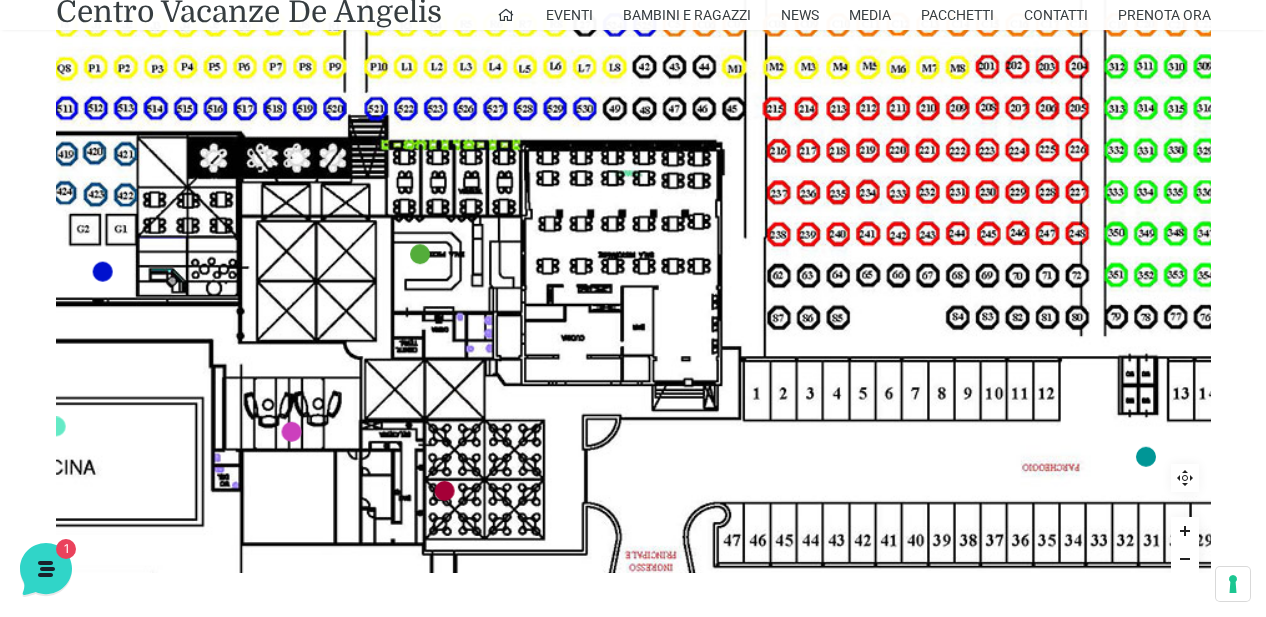click at bounding box center [341, 221] 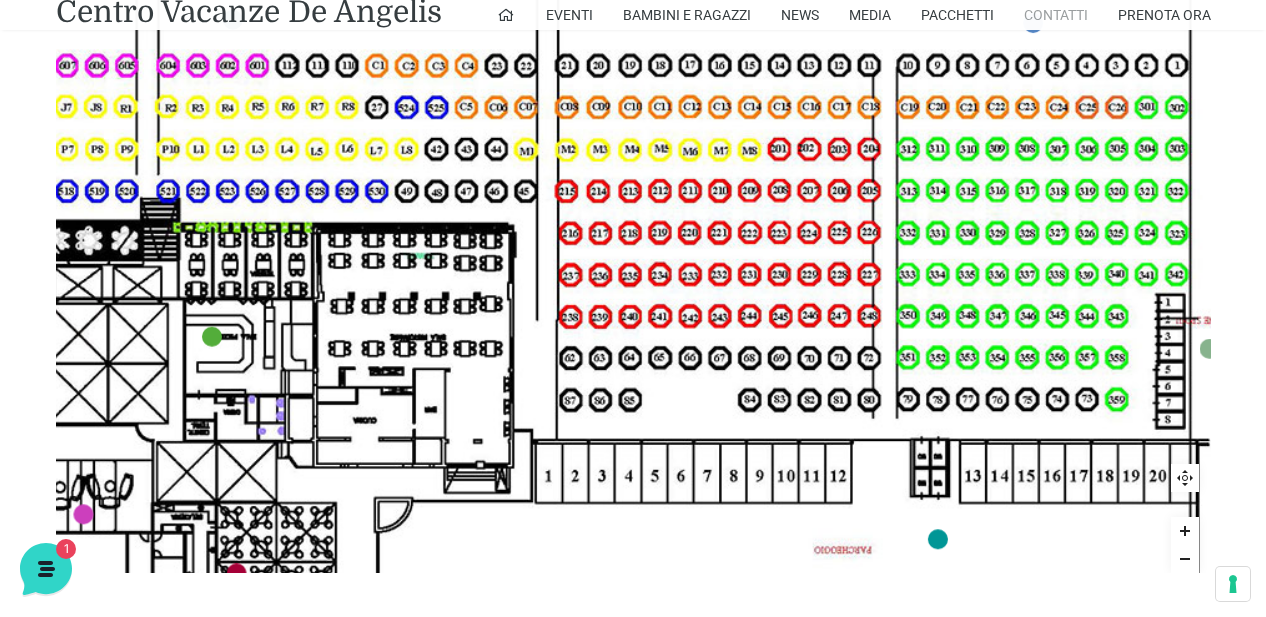 click on "Contatti" at bounding box center [1056, 15] 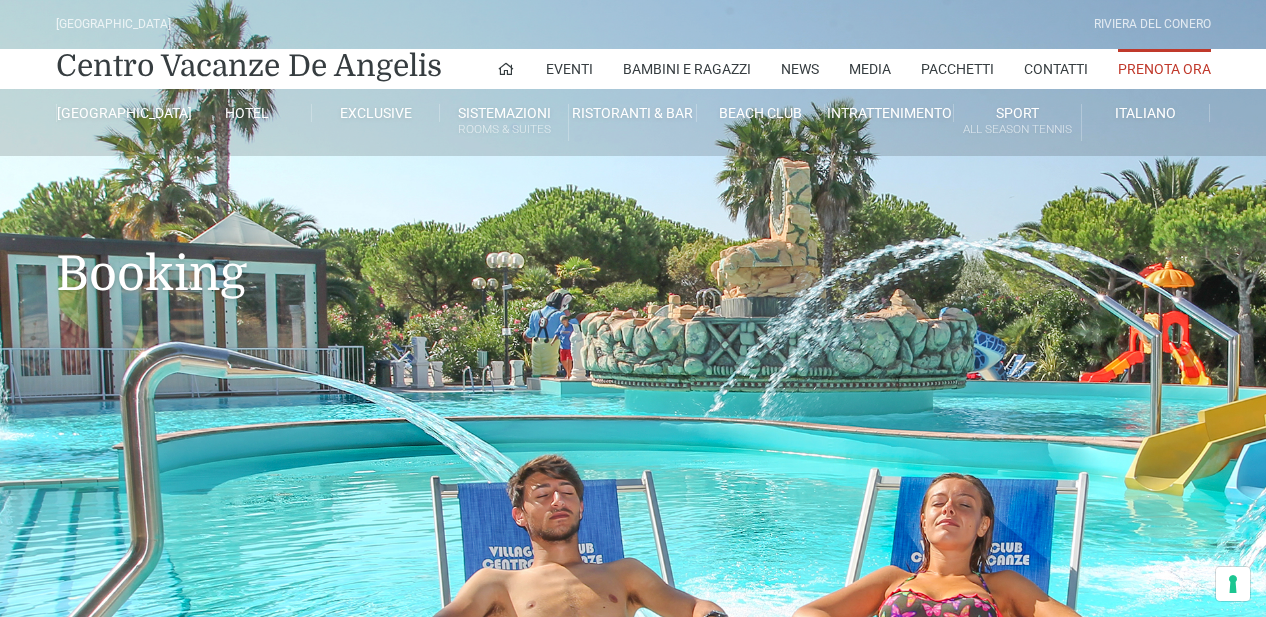 scroll, scrollTop: 0, scrollLeft: 0, axis: both 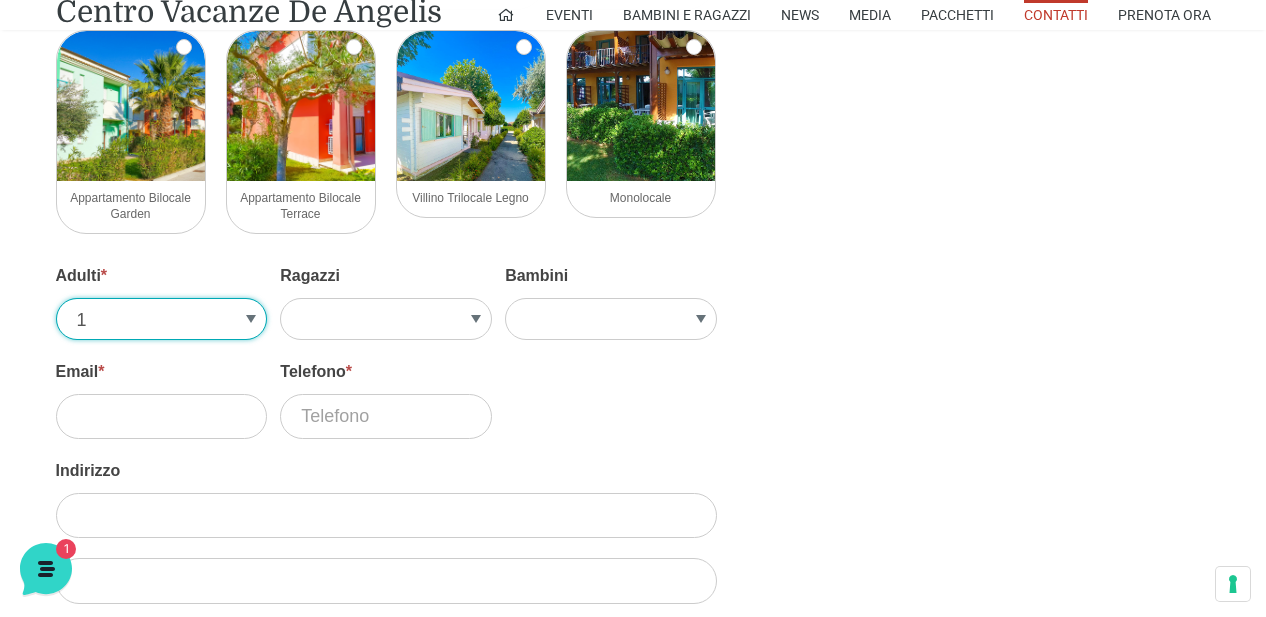 click on "1 2 3 4 5" at bounding box center (162, 319) 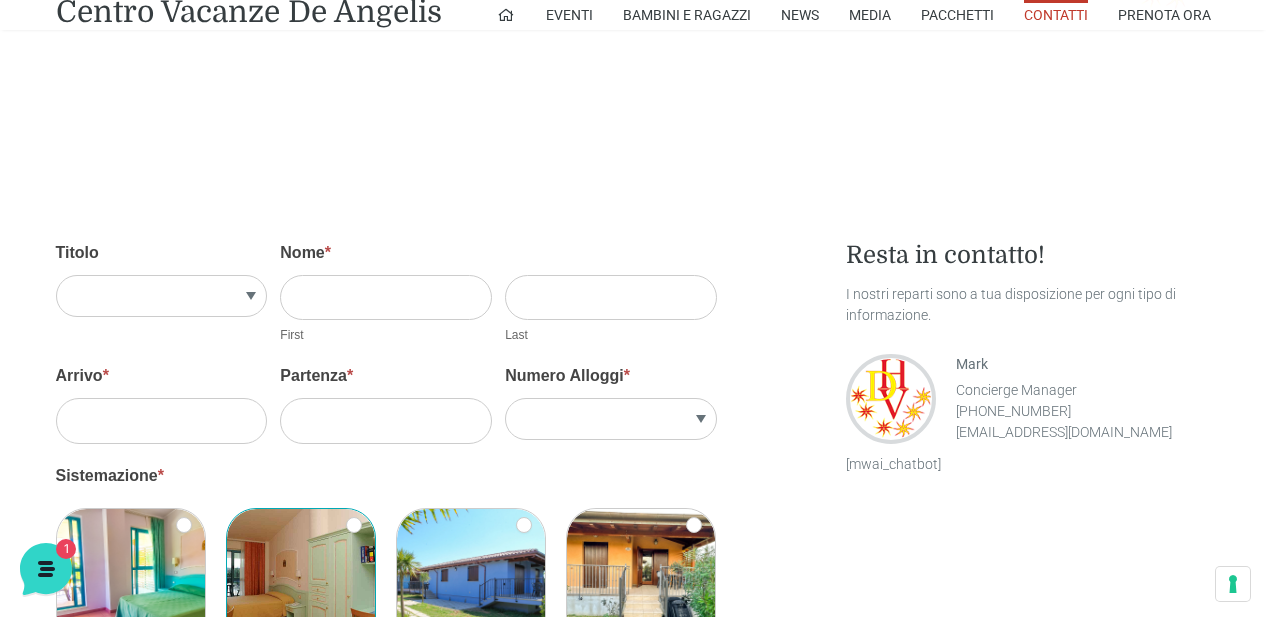 scroll, scrollTop: 1867, scrollLeft: 0, axis: vertical 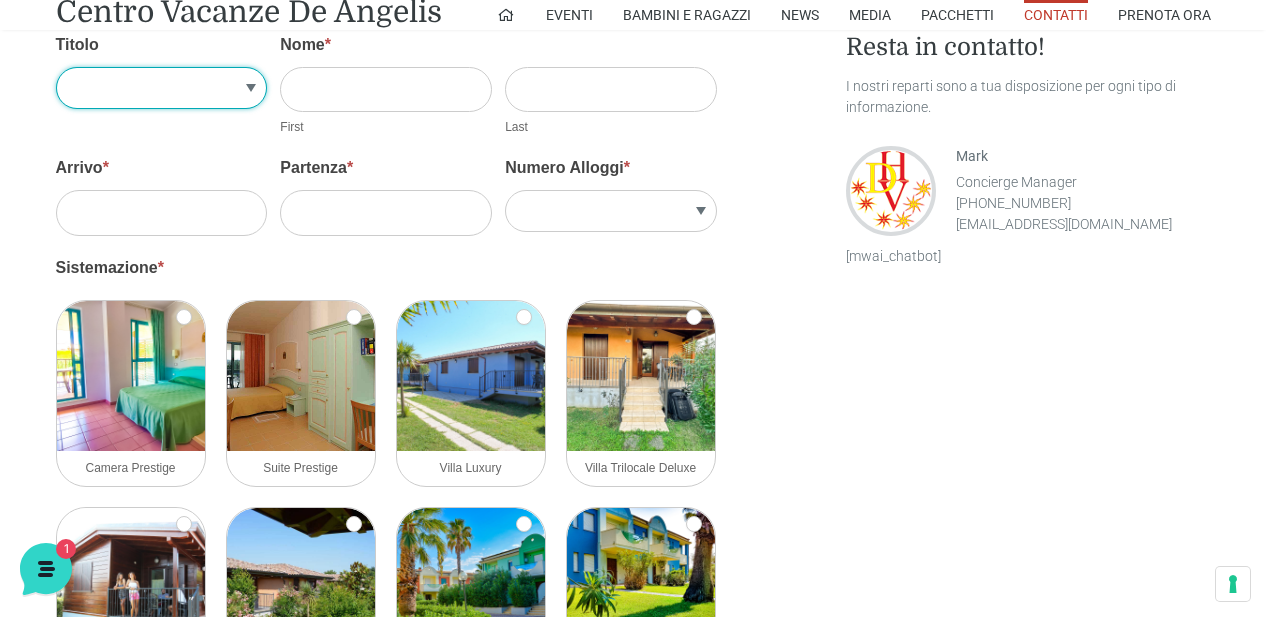 click on "Sig.re Sig.ra" at bounding box center [162, 88] 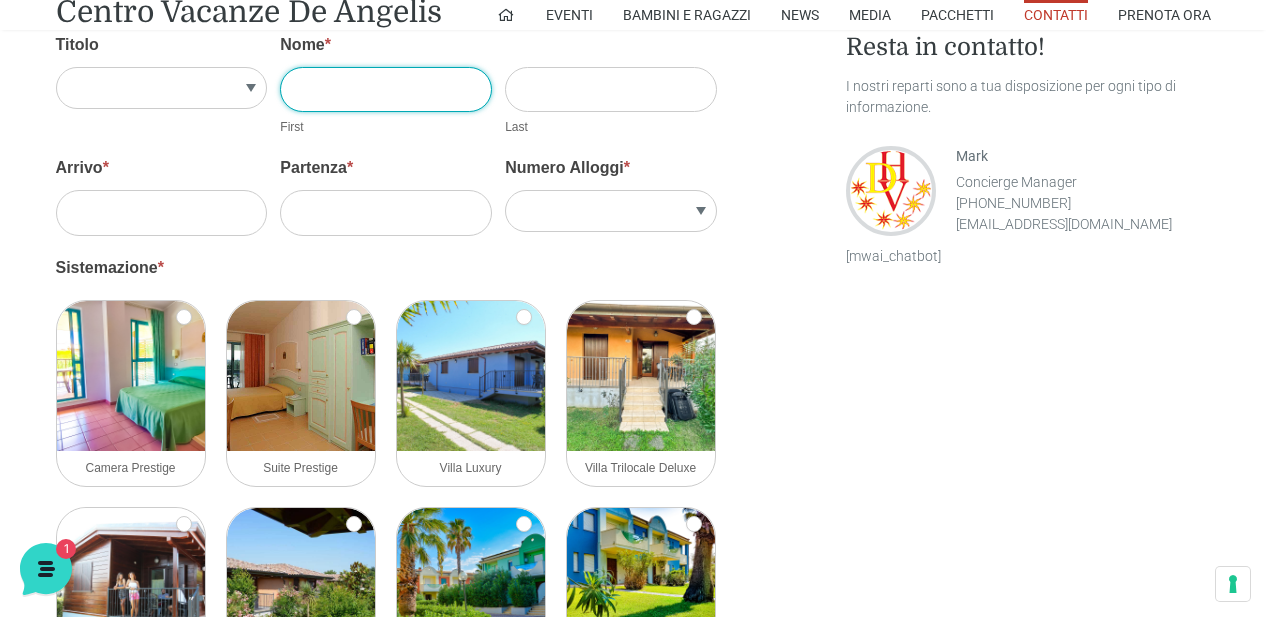 click on "Nome
*" at bounding box center [386, 89] 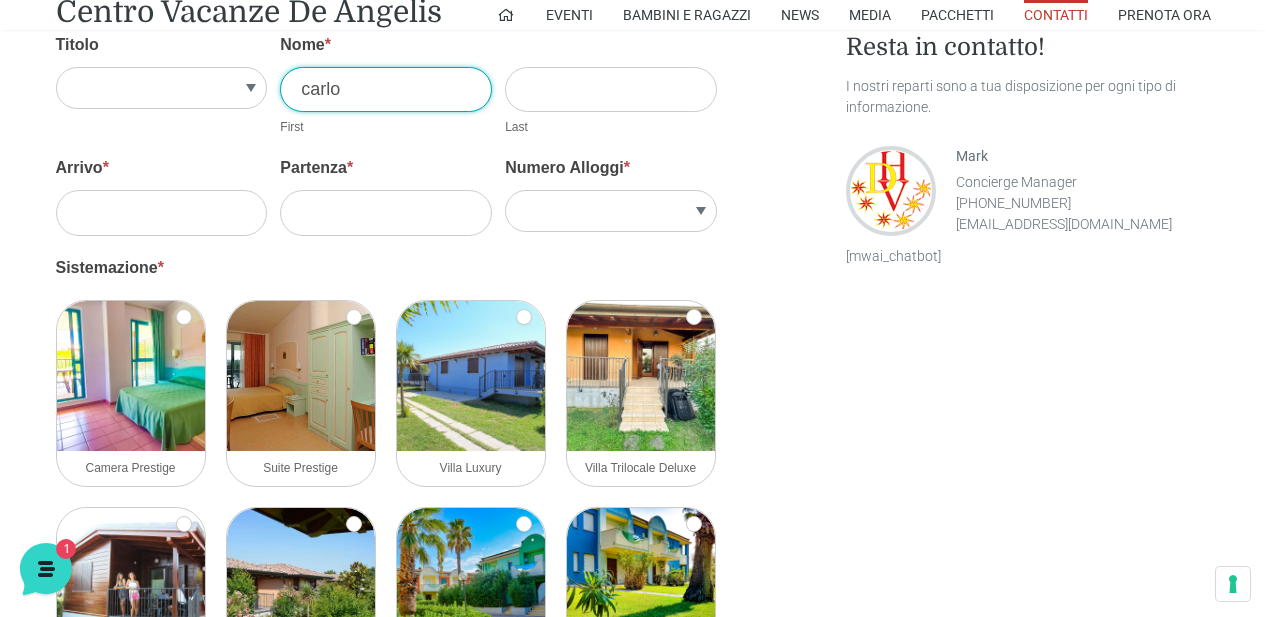type on "carlo" 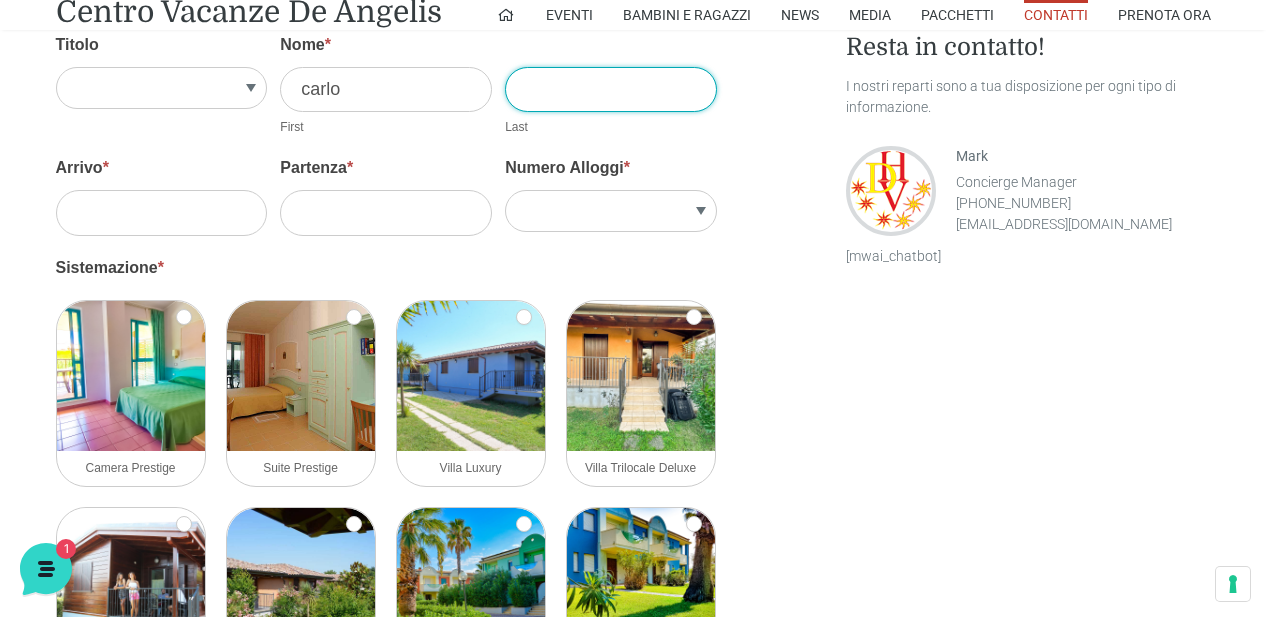 click on "Cognome
*" at bounding box center (611, 89) 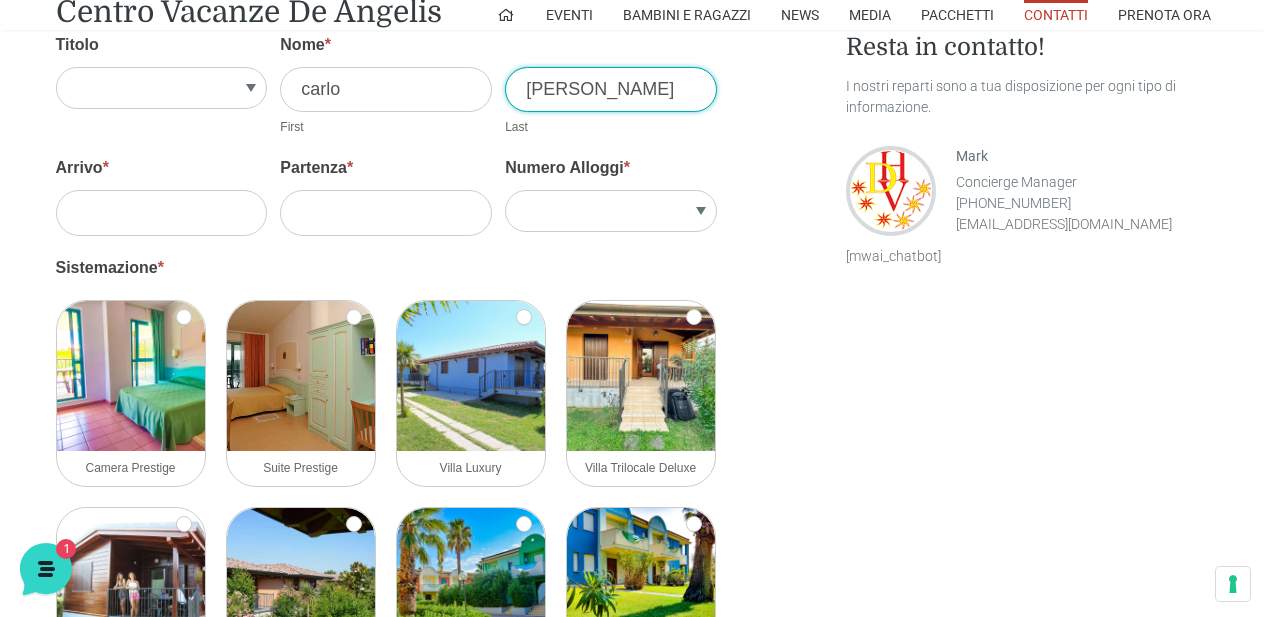 type on "[PERSON_NAME]" 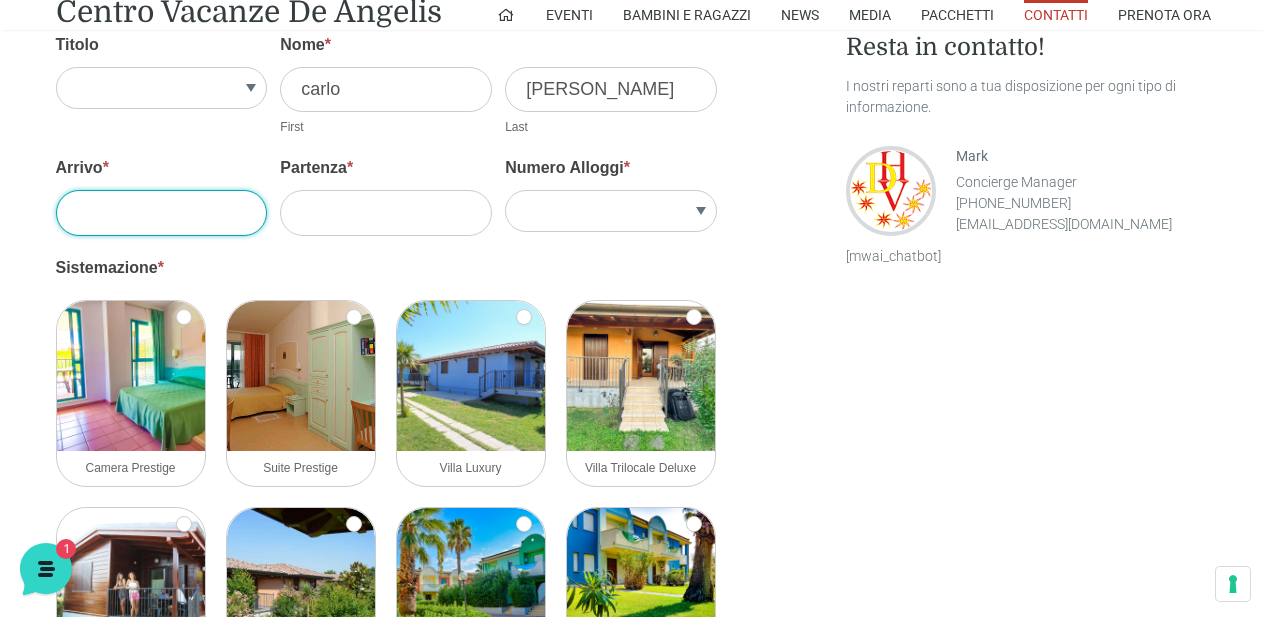 click on "Arrivo
*" at bounding box center (162, 212) 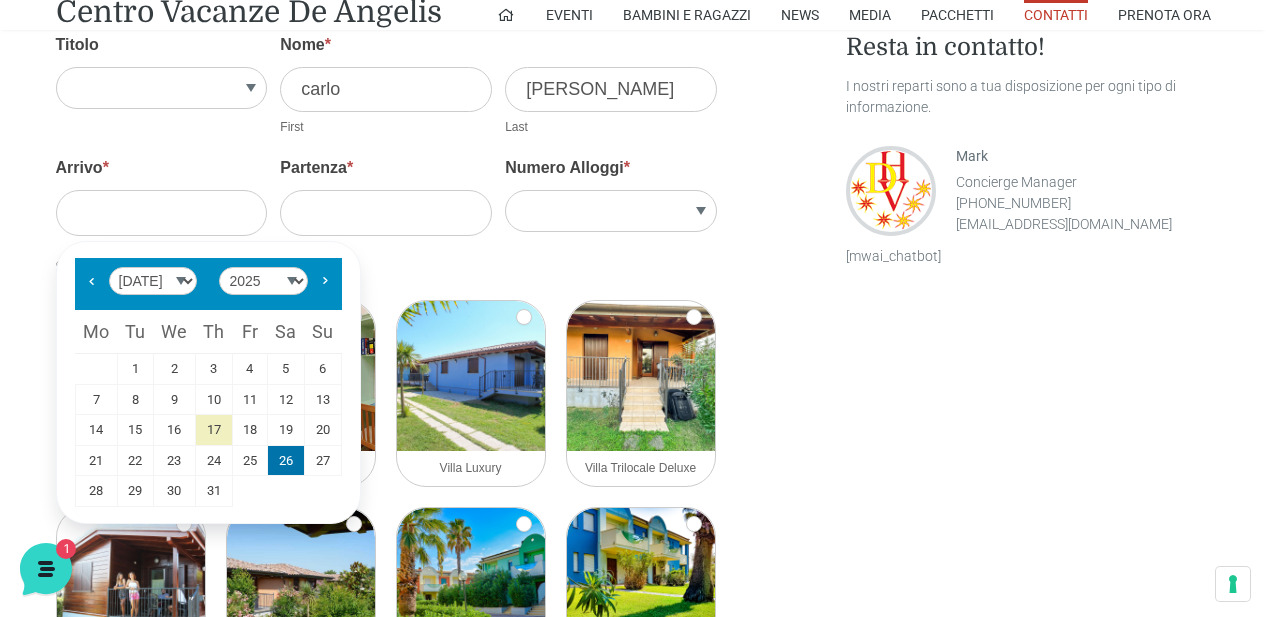 click on "26" at bounding box center [286, 461] 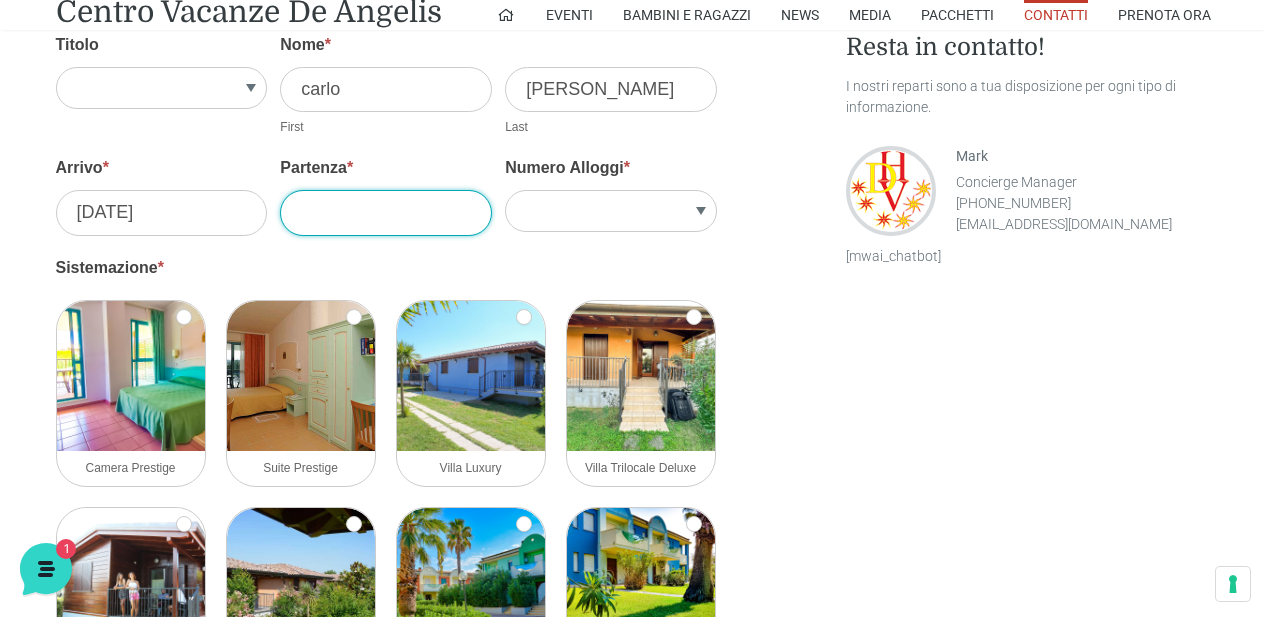 click on "Partenza
*" at bounding box center (386, 212) 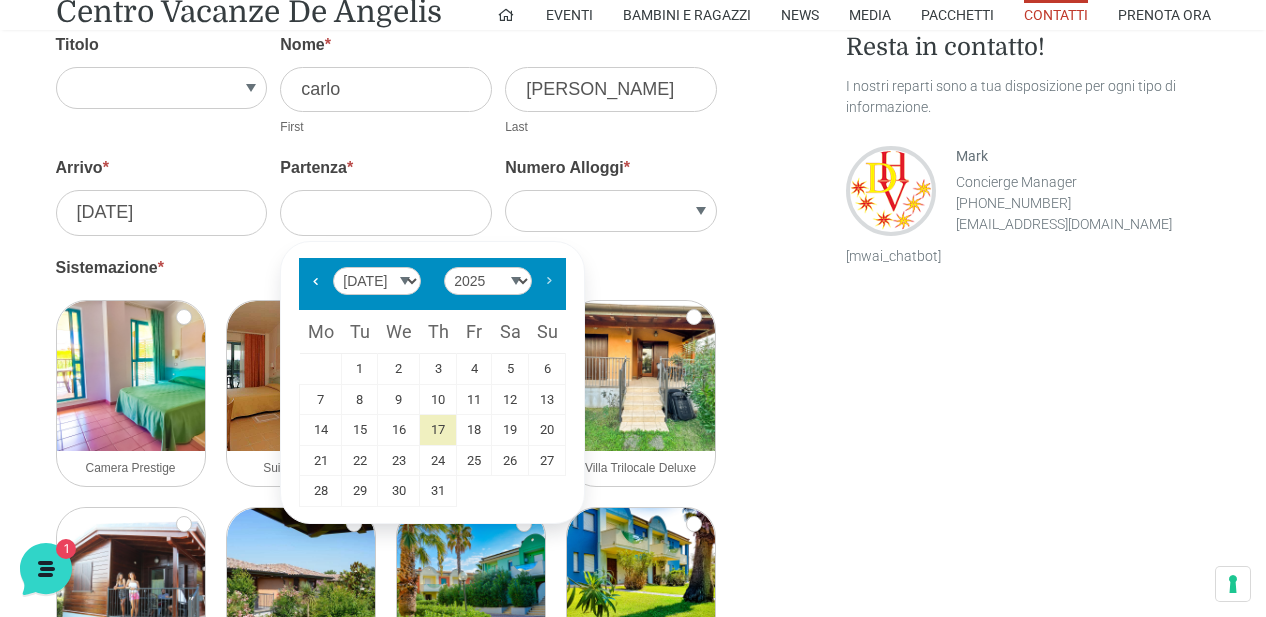 click on "Next" at bounding box center [549, 281] 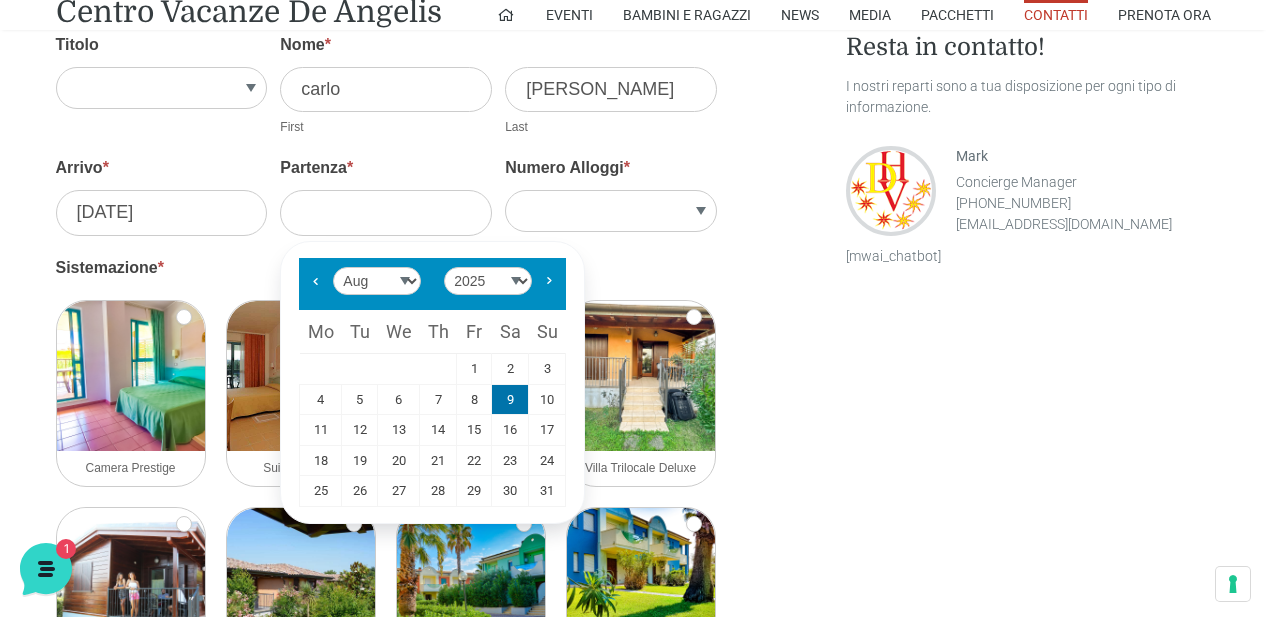 click on "9" at bounding box center [510, 400] 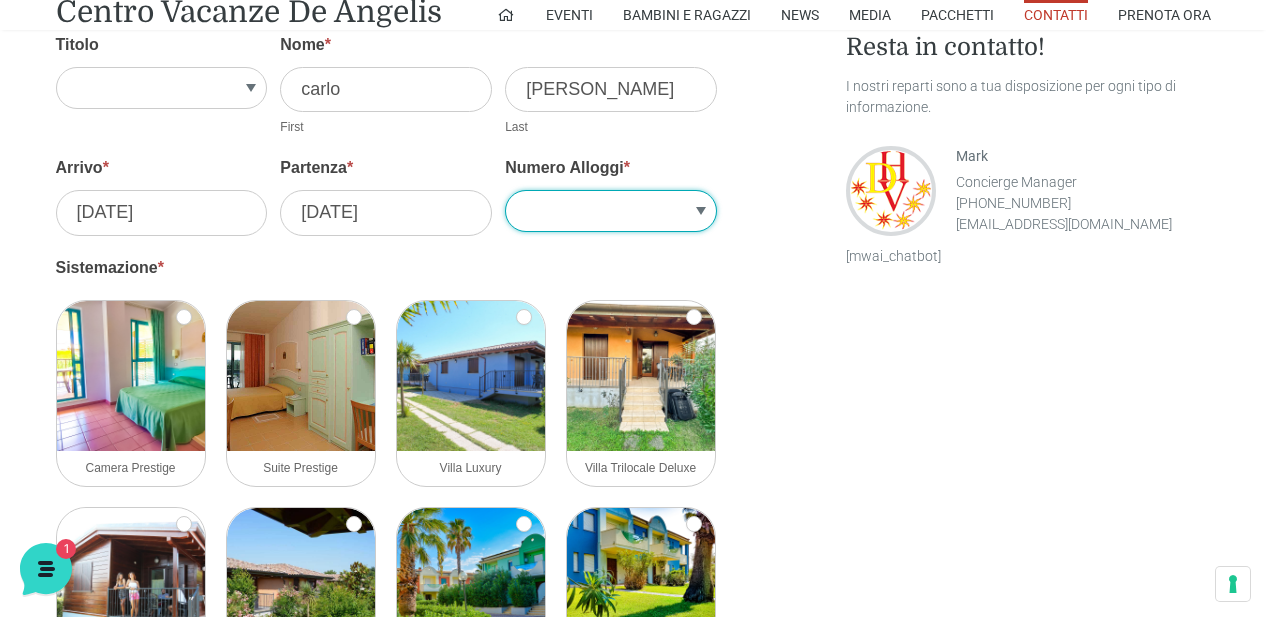 click on "1 2 3 4 5" at bounding box center (611, 211) 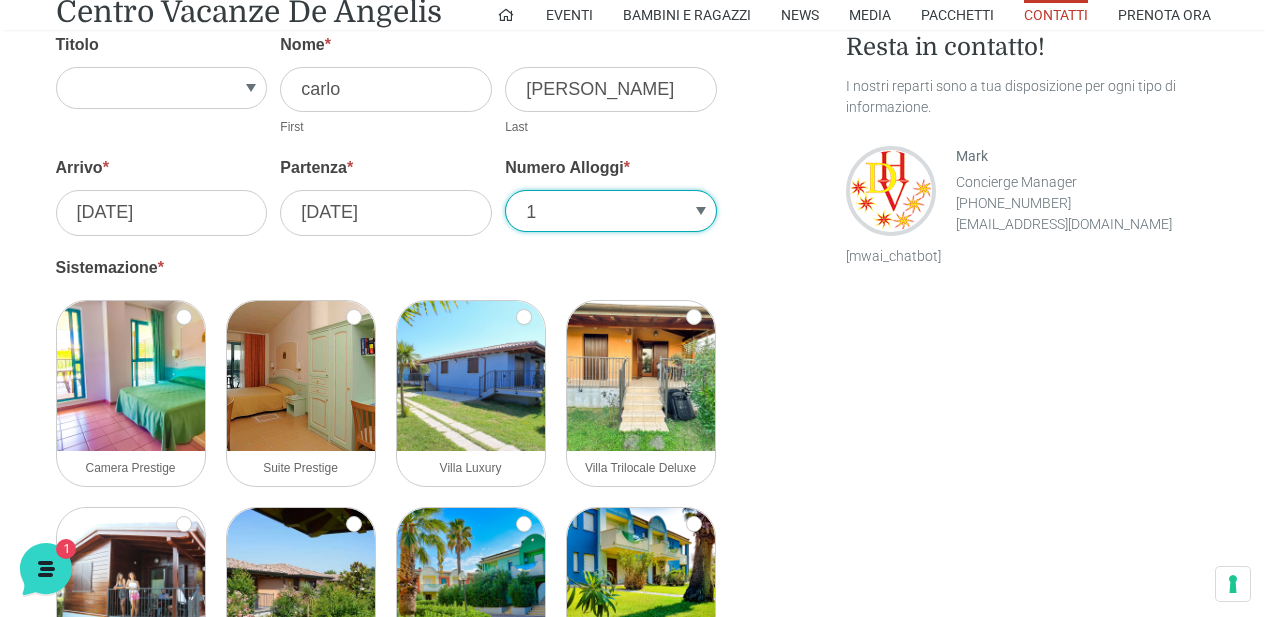 click on "1 2 3 4 5" at bounding box center (611, 211) 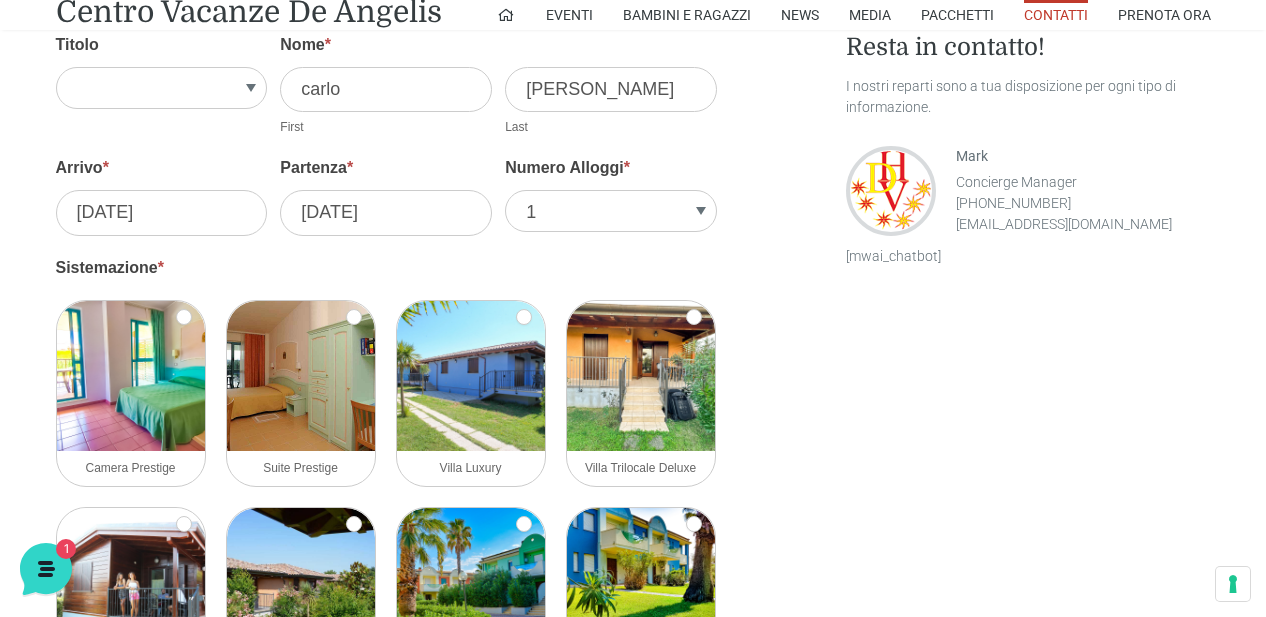 click on "Sistemazione
*" at bounding box center (386, 273) 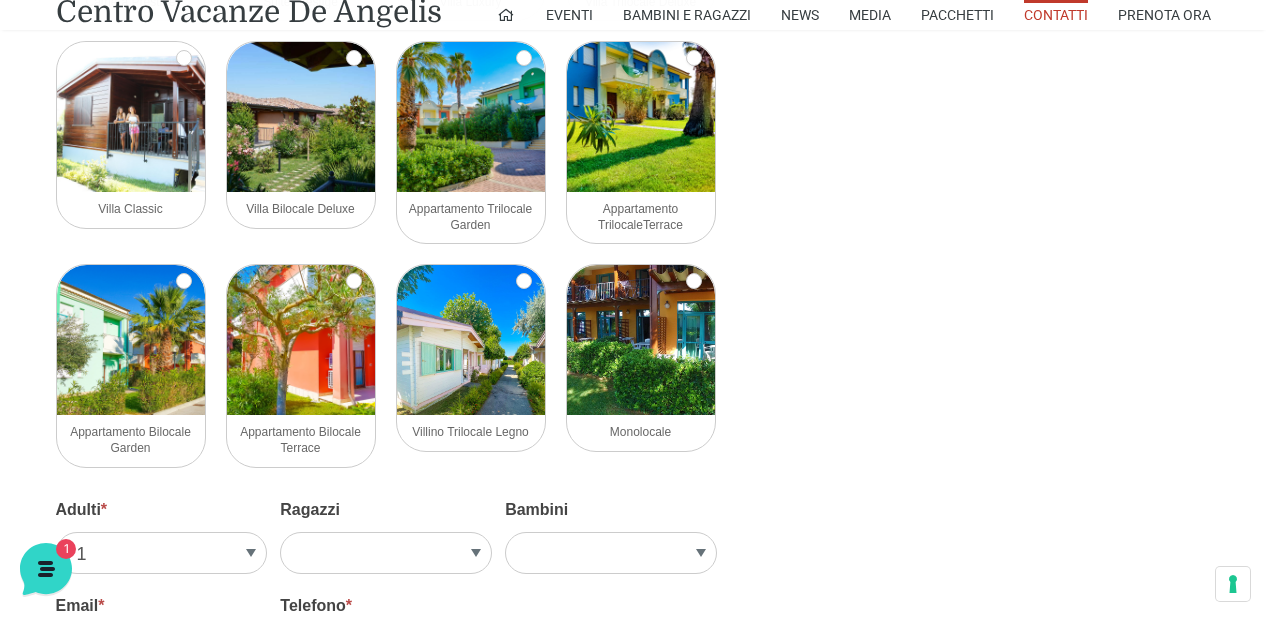 scroll, scrollTop: 2567, scrollLeft: 0, axis: vertical 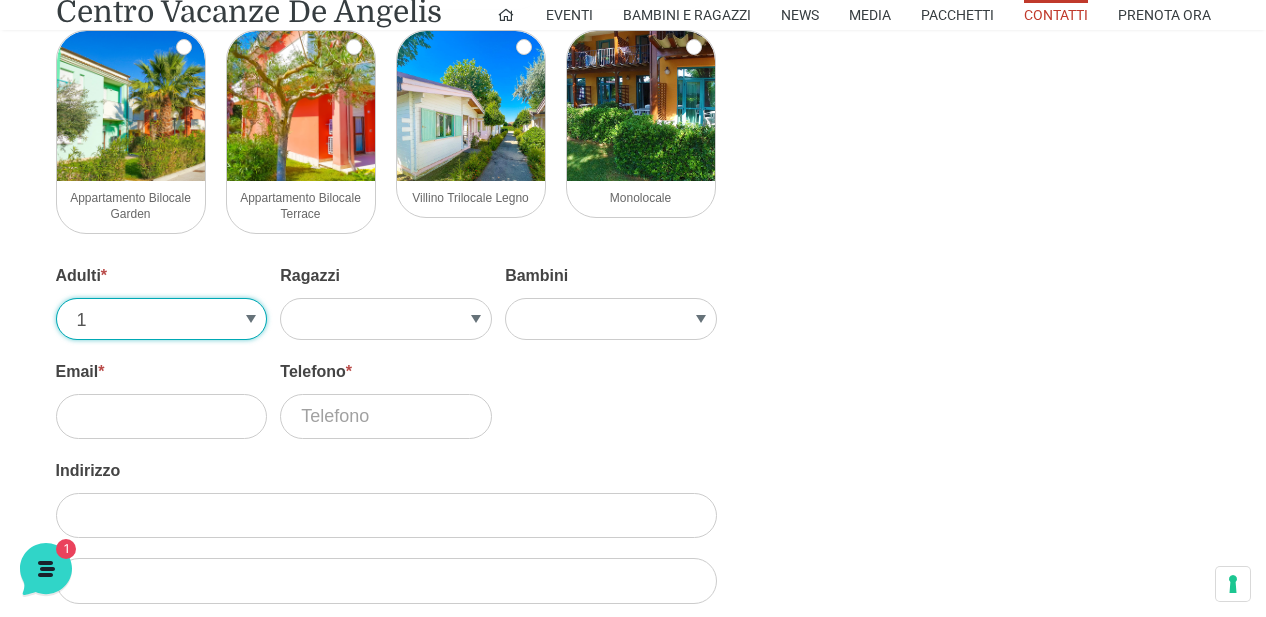 click on "1 2 3 4 5" at bounding box center [162, 319] 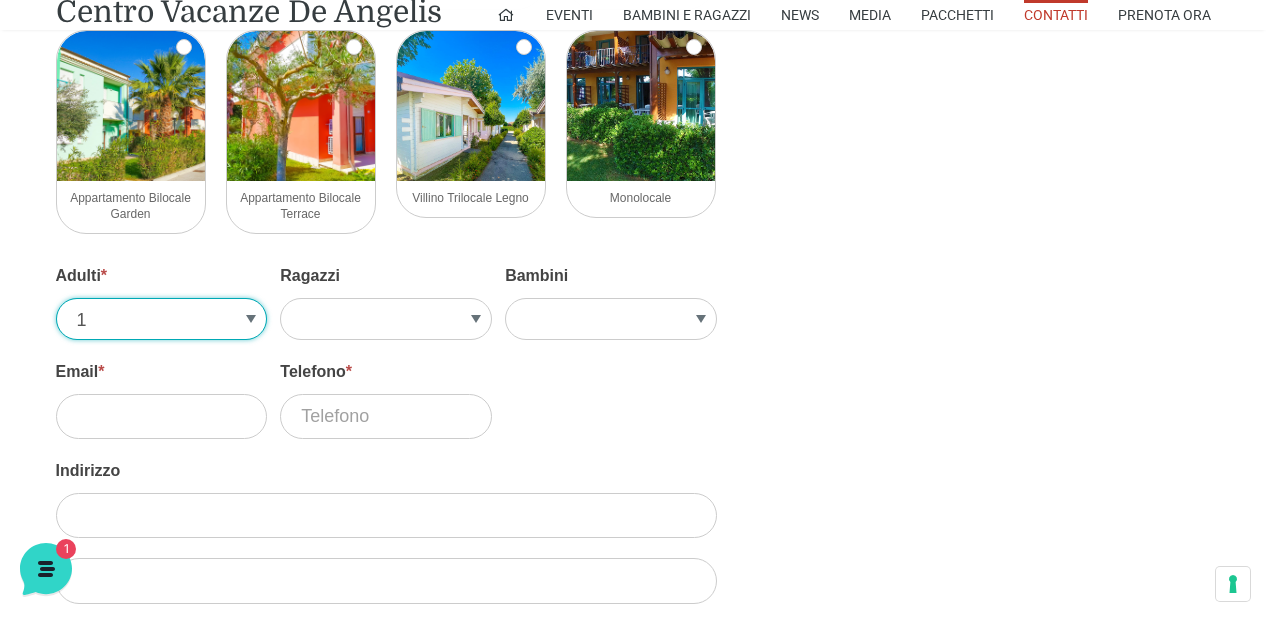 select on "3" 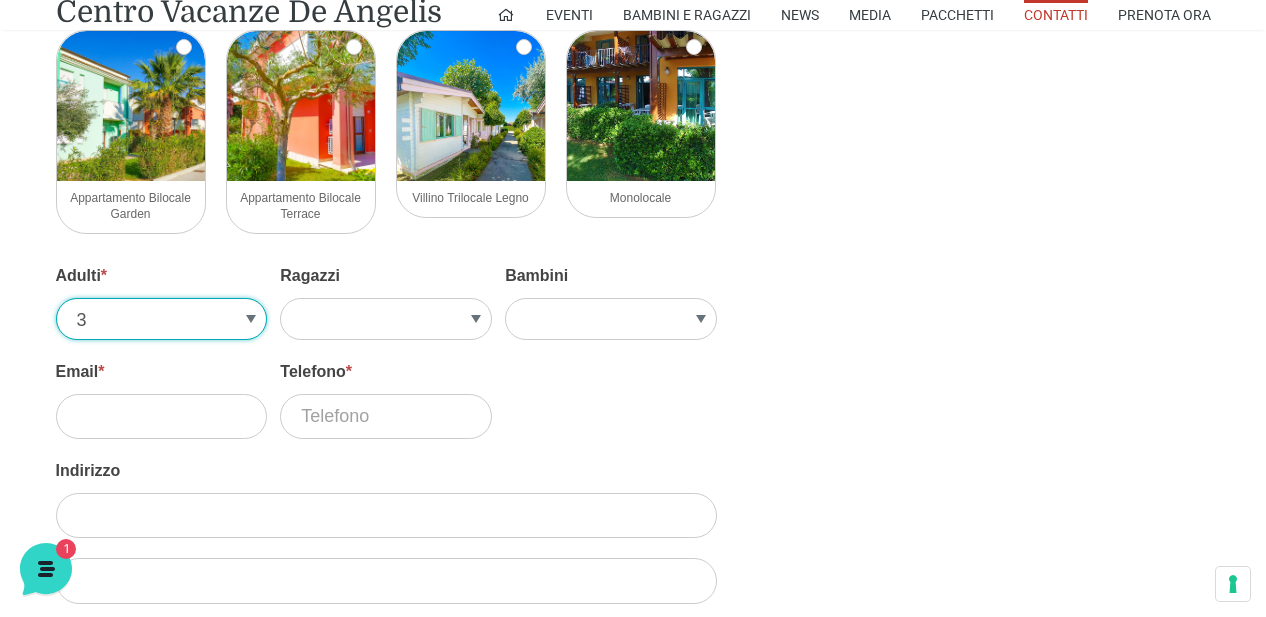 click on "1 2 3 4 5" at bounding box center [162, 319] 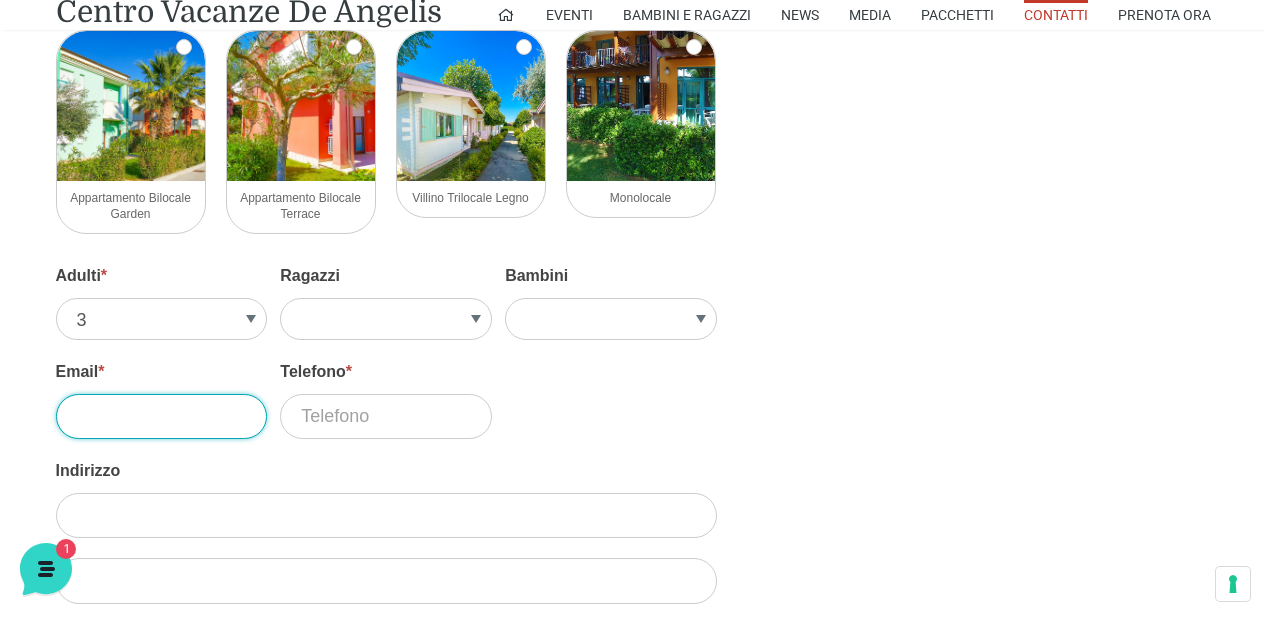 click on "Email
*" at bounding box center [162, 416] 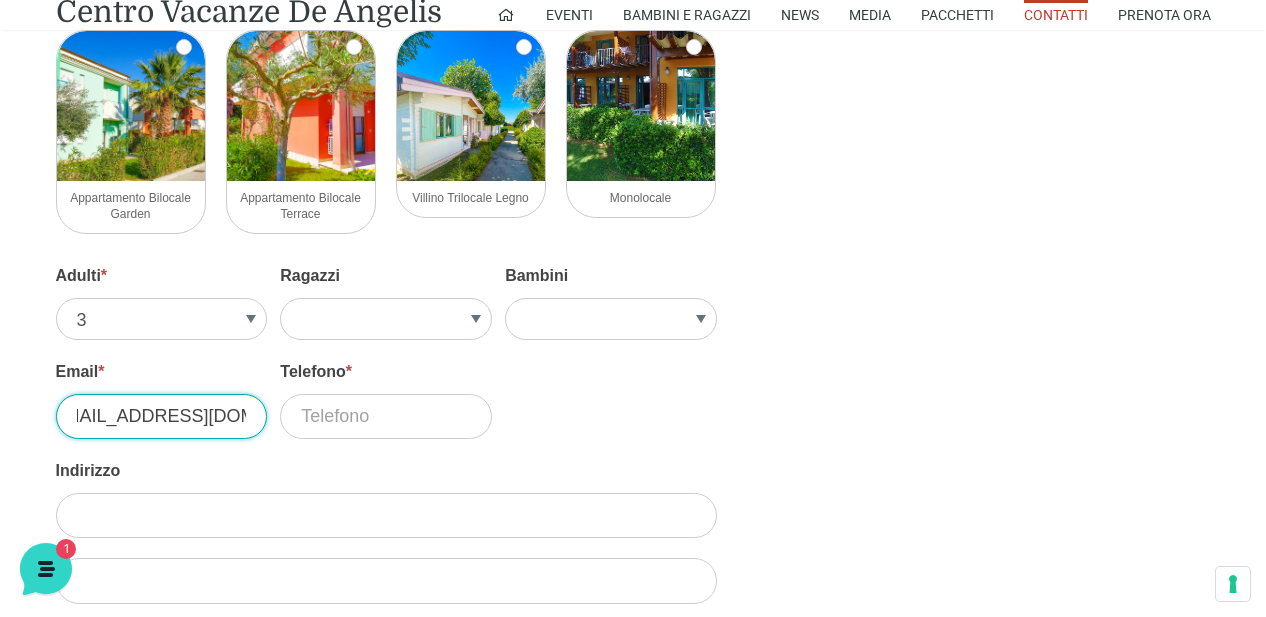 scroll, scrollTop: 0, scrollLeft: 45, axis: horizontal 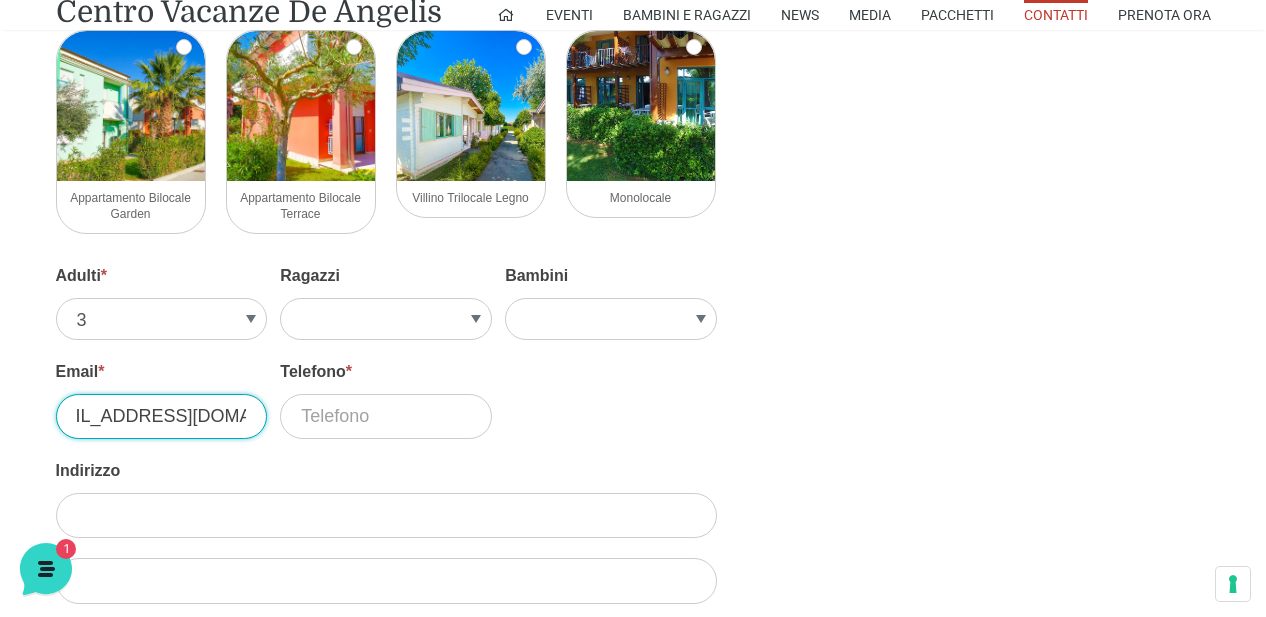 type on "ceutizi.roma@gmail.com" 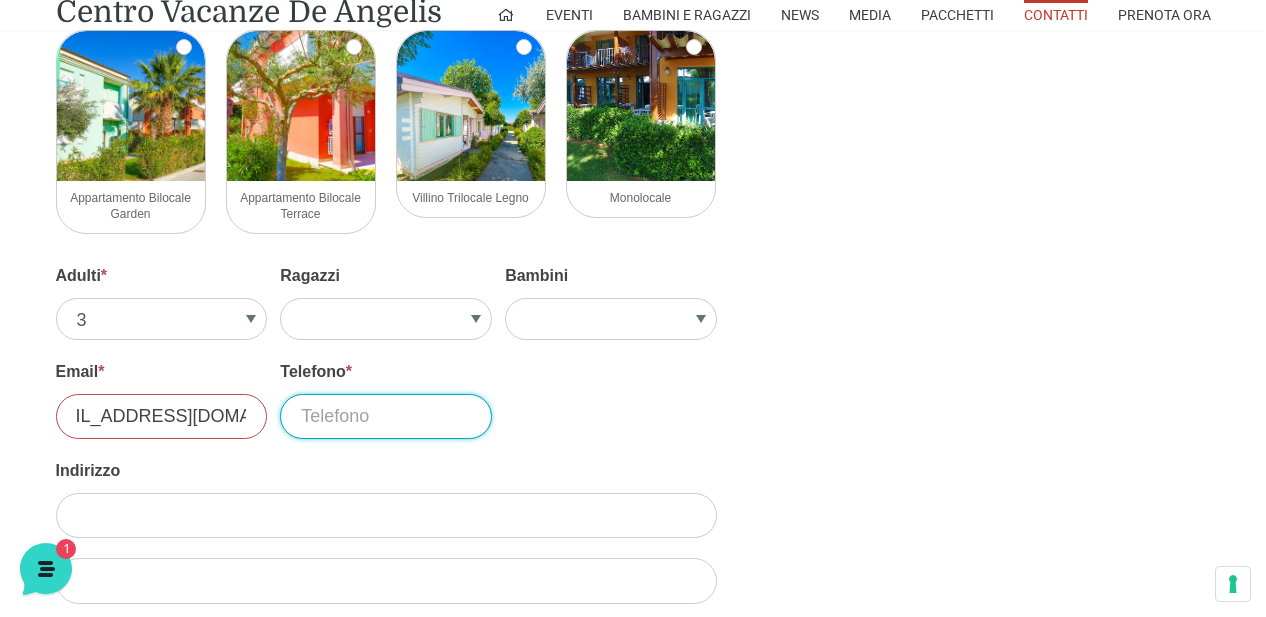 click on "Telefono
*" at bounding box center (386, 416) 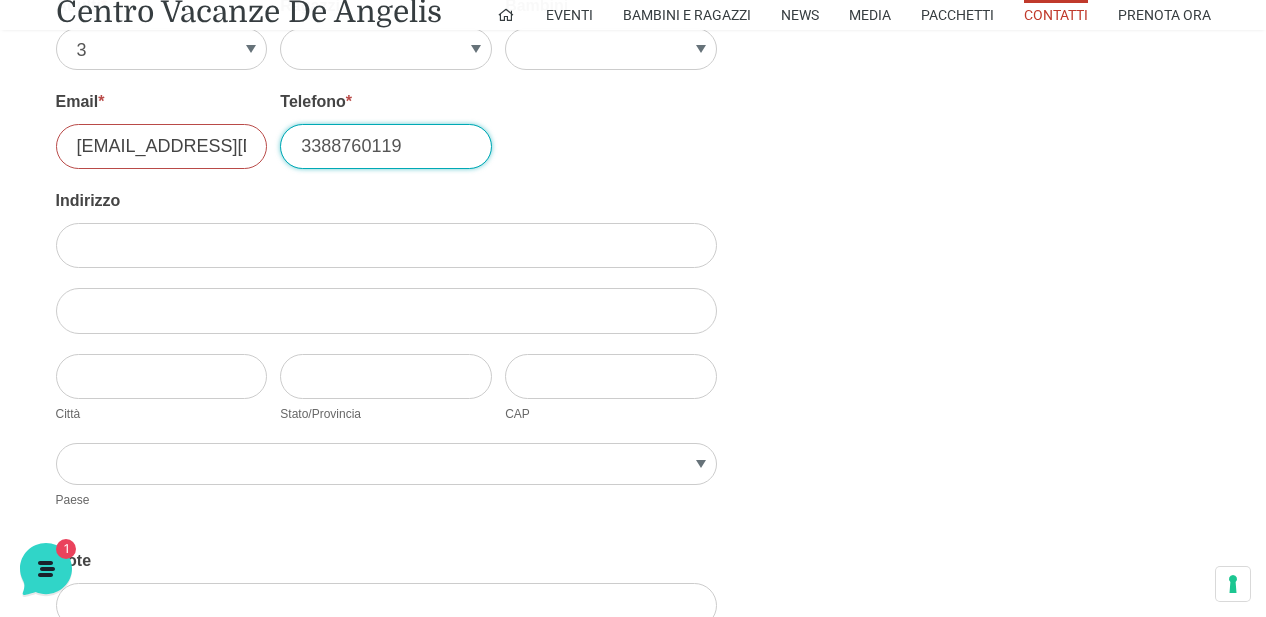 scroll, scrollTop: 3033, scrollLeft: 0, axis: vertical 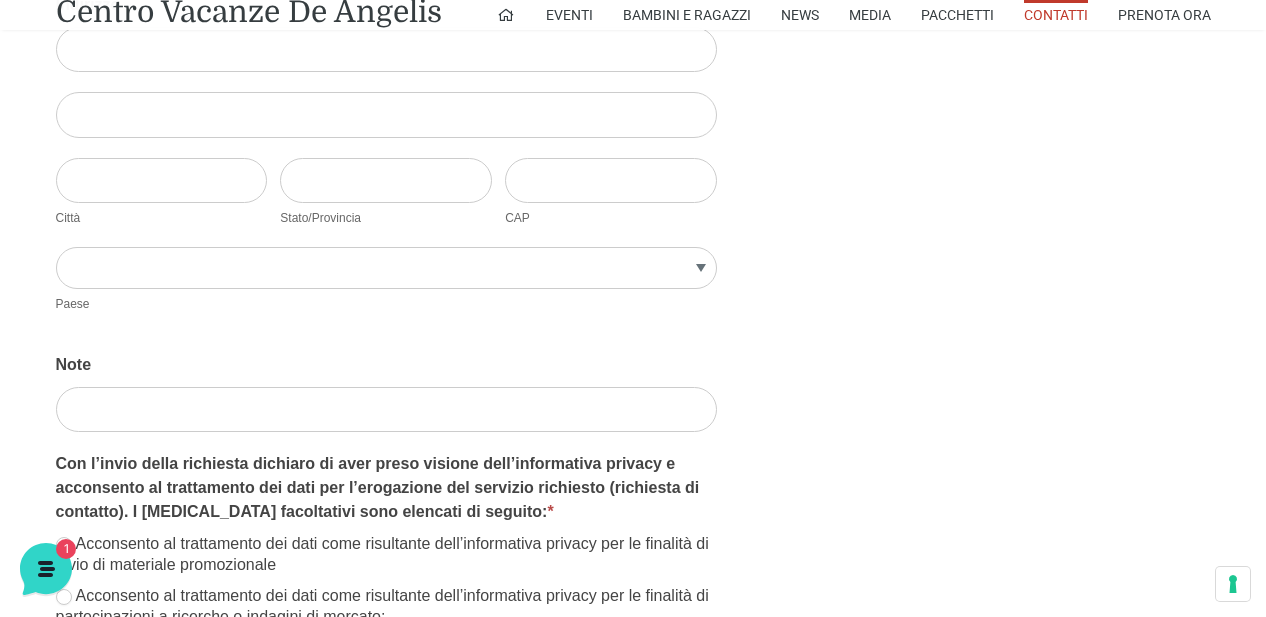 type on "3388760119" 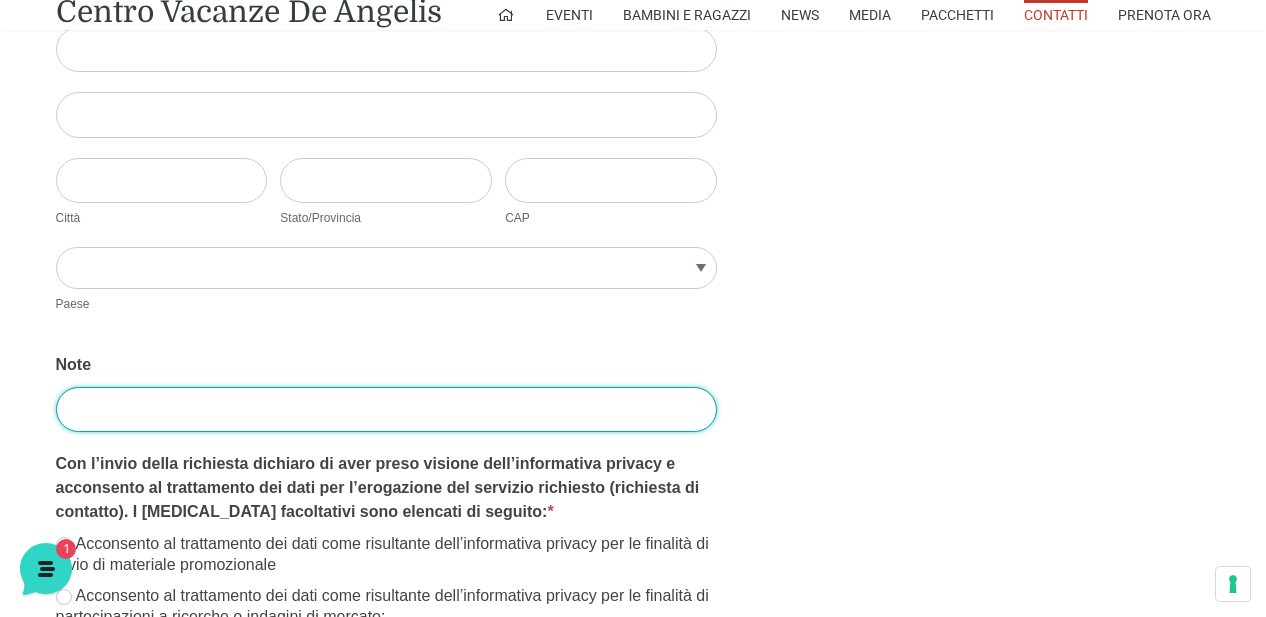 click on "Note" at bounding box center [386, 409] 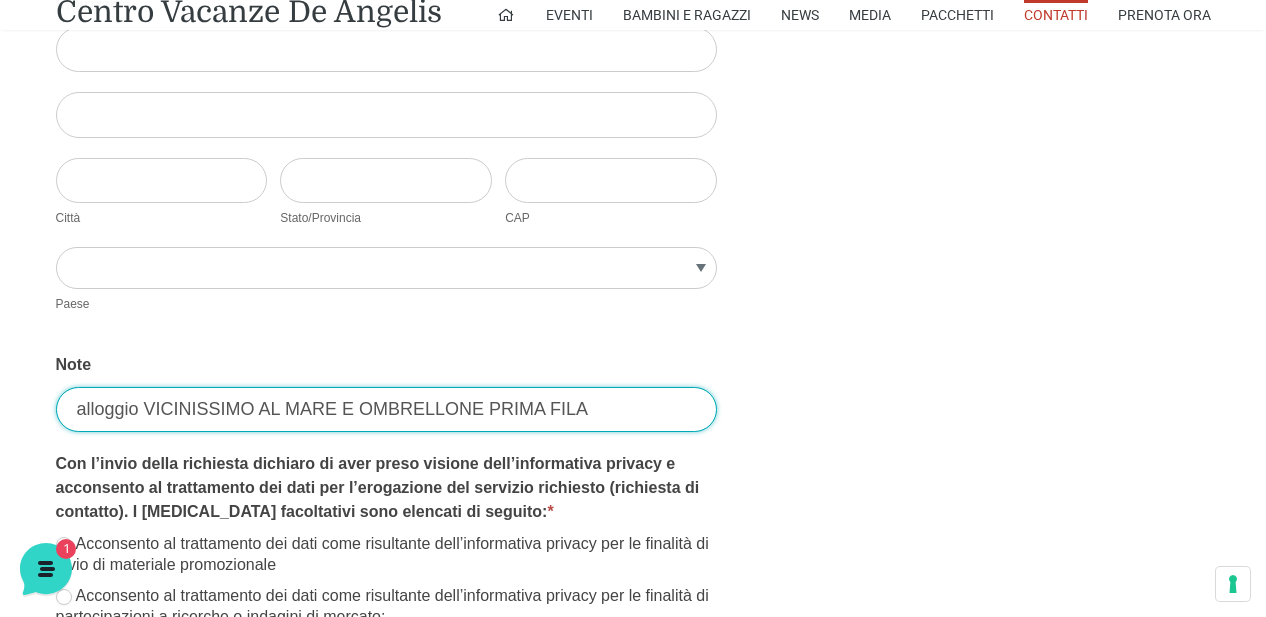 click on "alloggio VICINISSIMO AL MARE E OMBRELLONE PRIMA FILA" at bounding box center (386, 409) 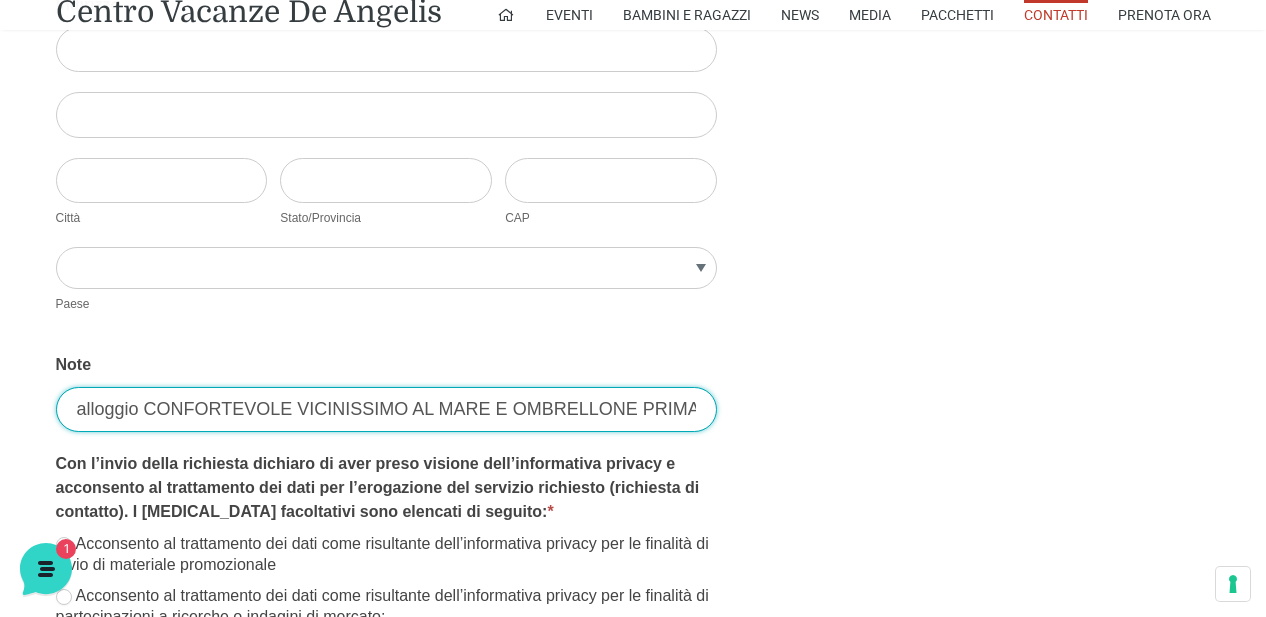 click on "alloggio CONFORTEVOLE VICINISSIMO AL MARE E OMBRELLONE PRIMA FILA" at bounding box center (386, 409) 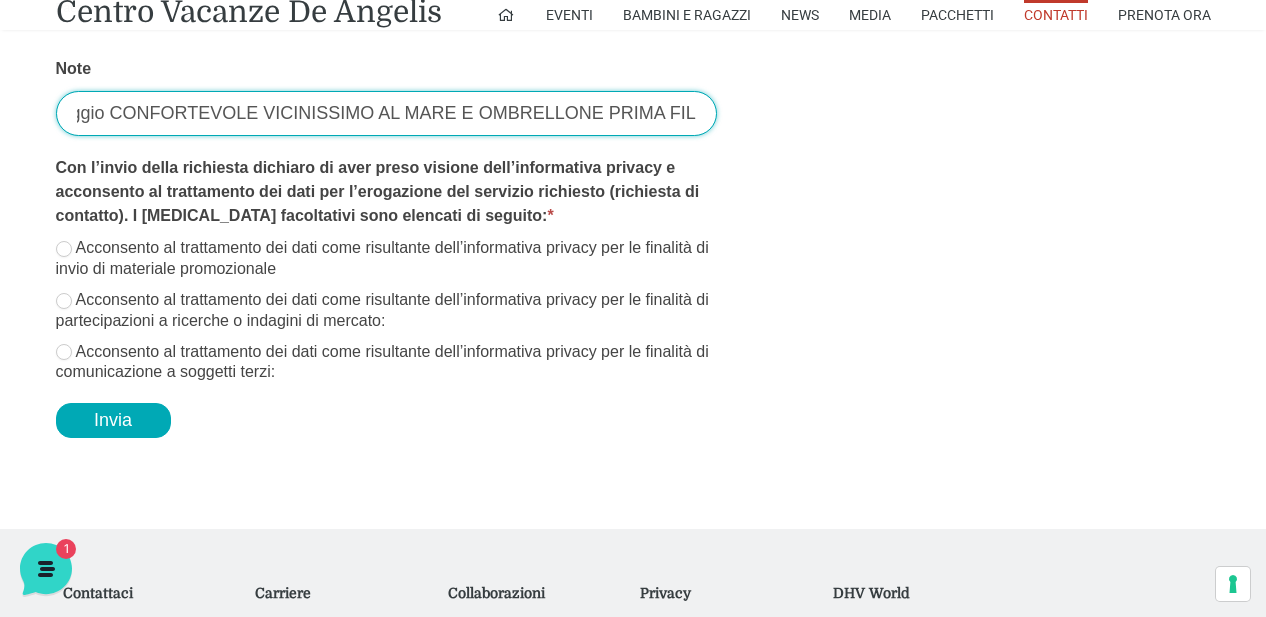 scroll, scrollTop: 3267, scrollLeft: 0, axis: vertical 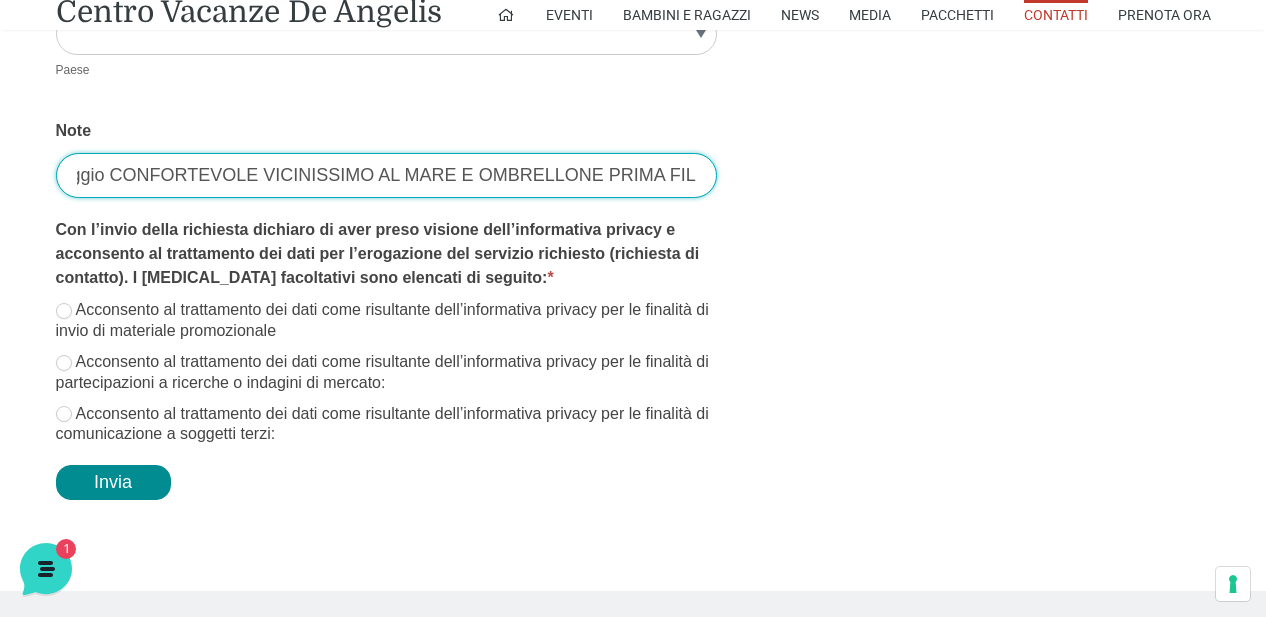 type on "alloggio CONFORTEVOLE VICINISSIMO AL MARE E OMBRELLONE PRIMA FILA" 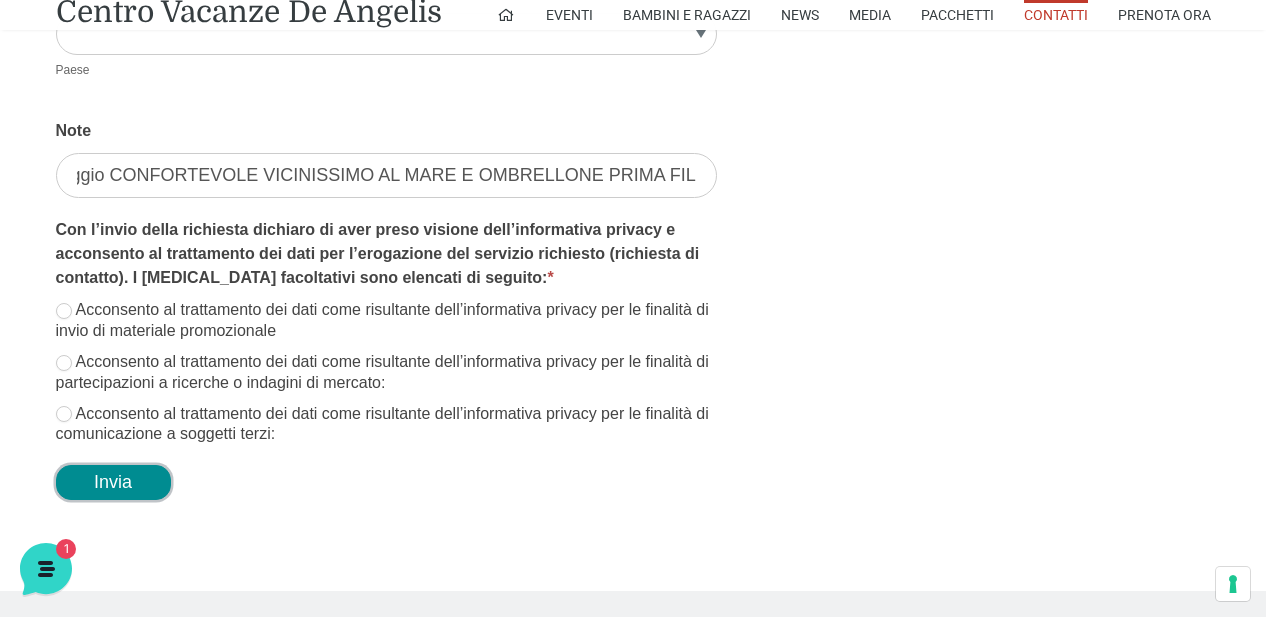 click on "Invia" at bounding box center [113, 482] 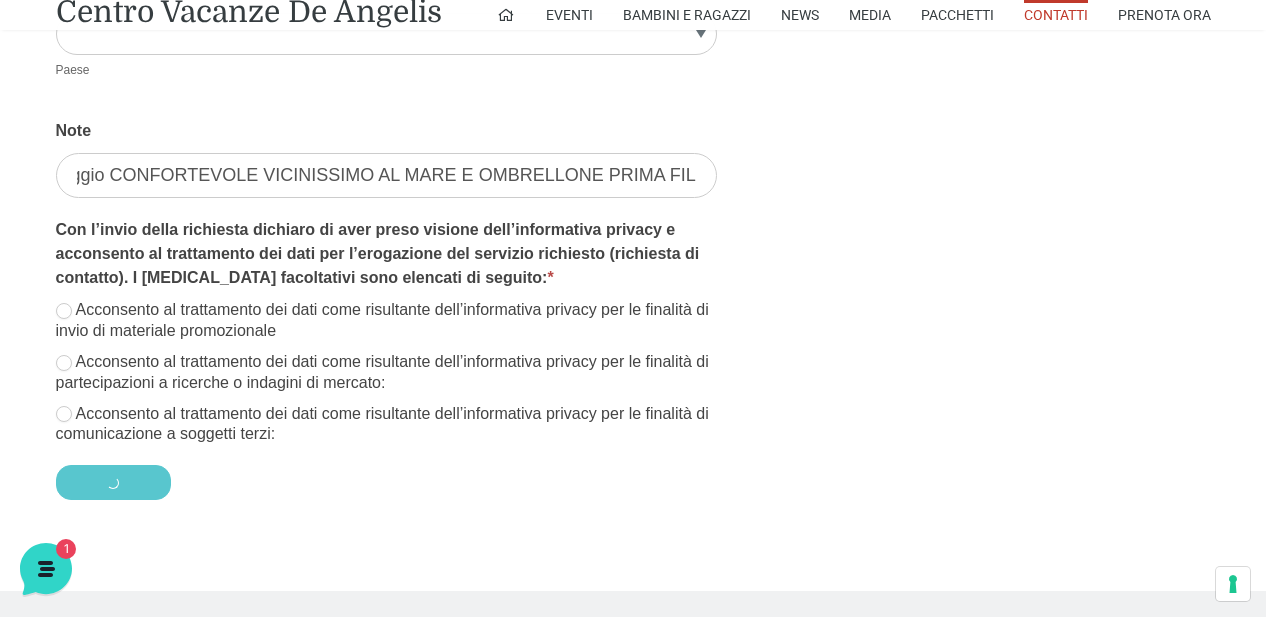 scroll, scrollTop: 0, scrollLeft: 0, axis: both 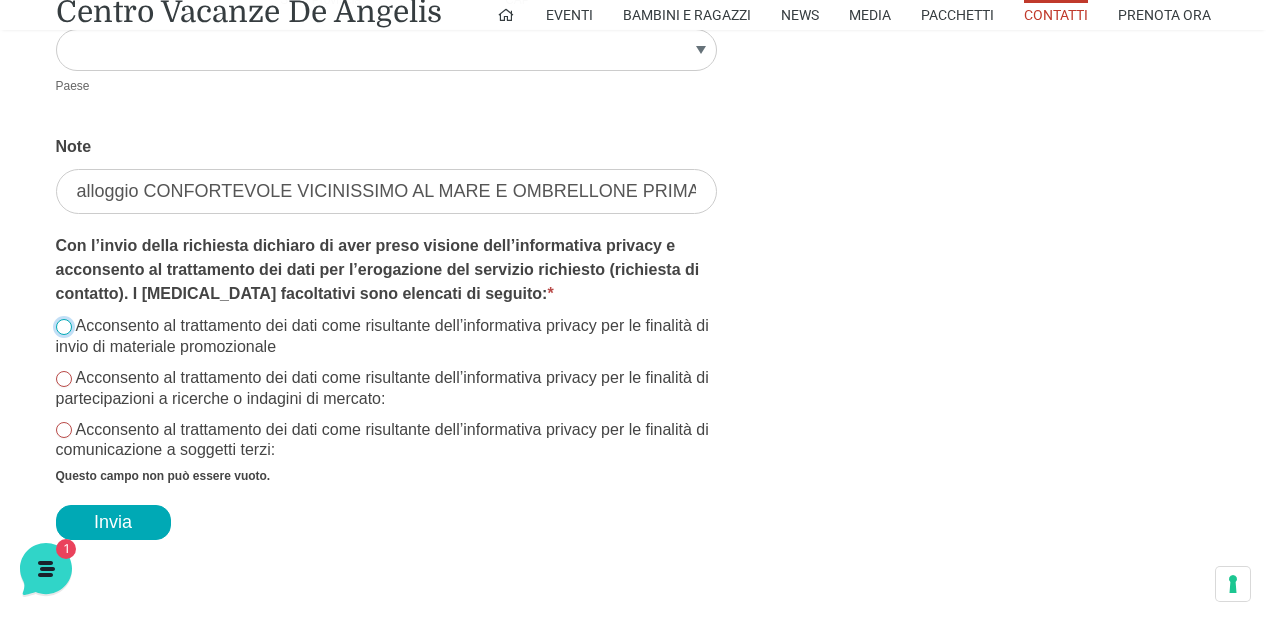 click on "Acconsento al trattamento dei dati come risultante dell’informativa privacy per le finalità di invio di materiale promozionale" at bounding box center [64, 327] 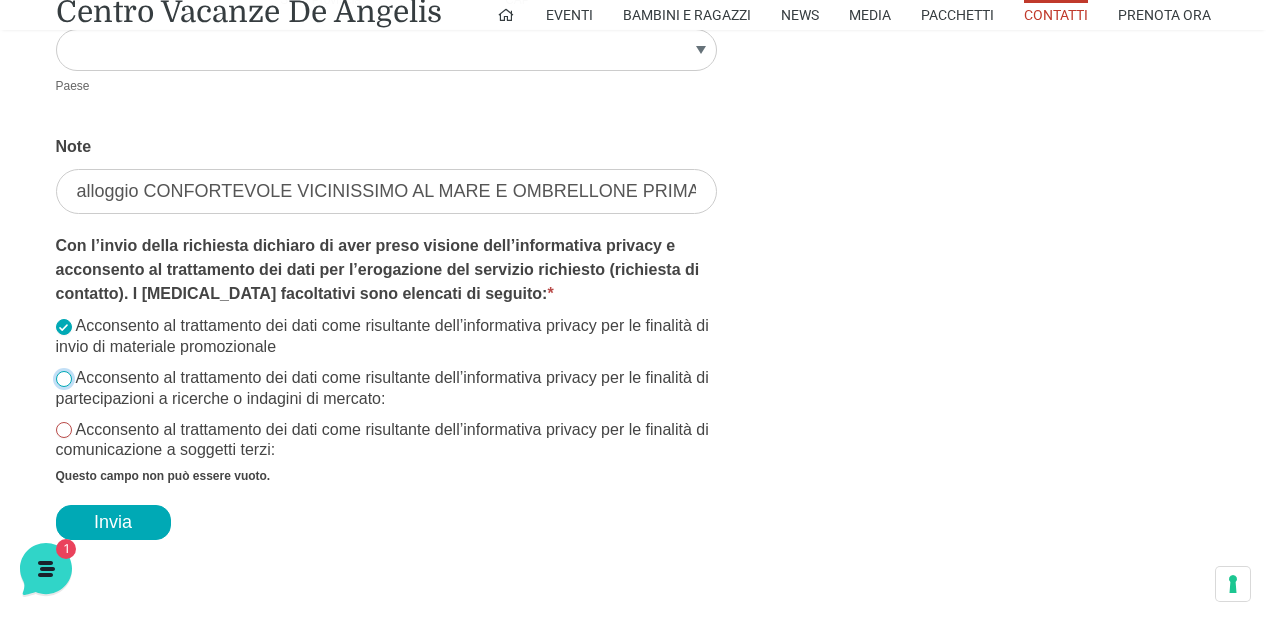click on "Acconsento al trattamento dei dati come risultante dell’informativa privacy per le finalità di partecipazioni a ricerche o indagini di mercato:" at bounding box center [64, 379] 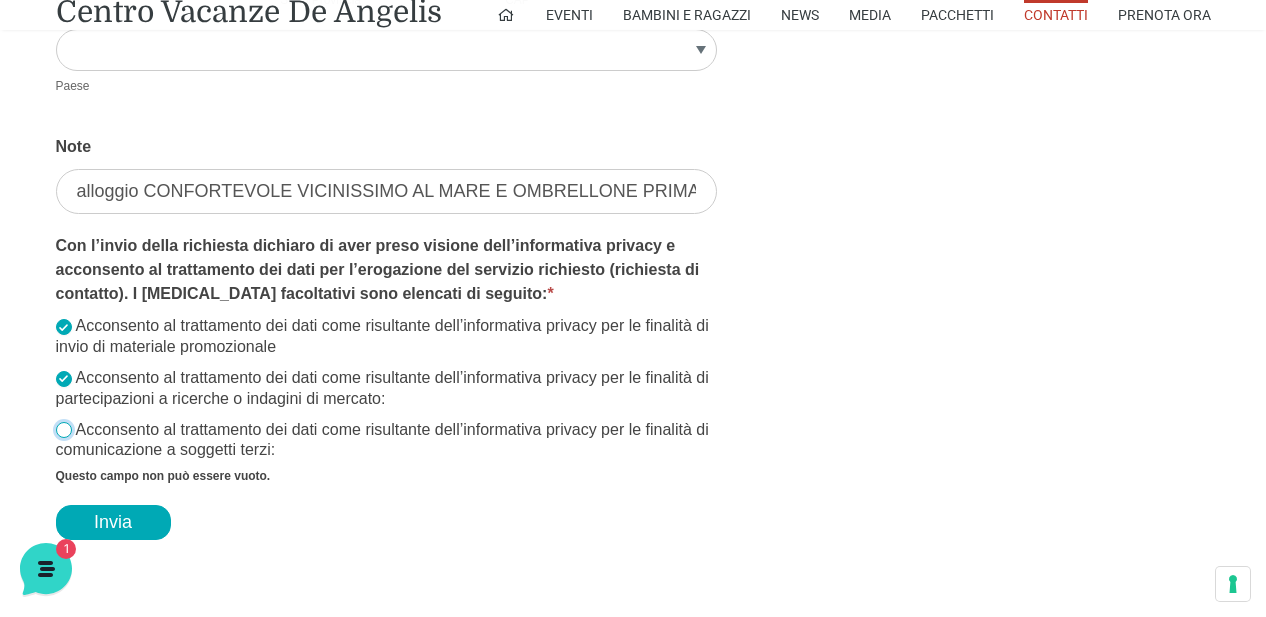 click on "Acconsento al trattamento dei dati come risultante dell’informativa privacy per le finalità di comunicazione a soggetti terzi:" at bounding box center (64, 430) 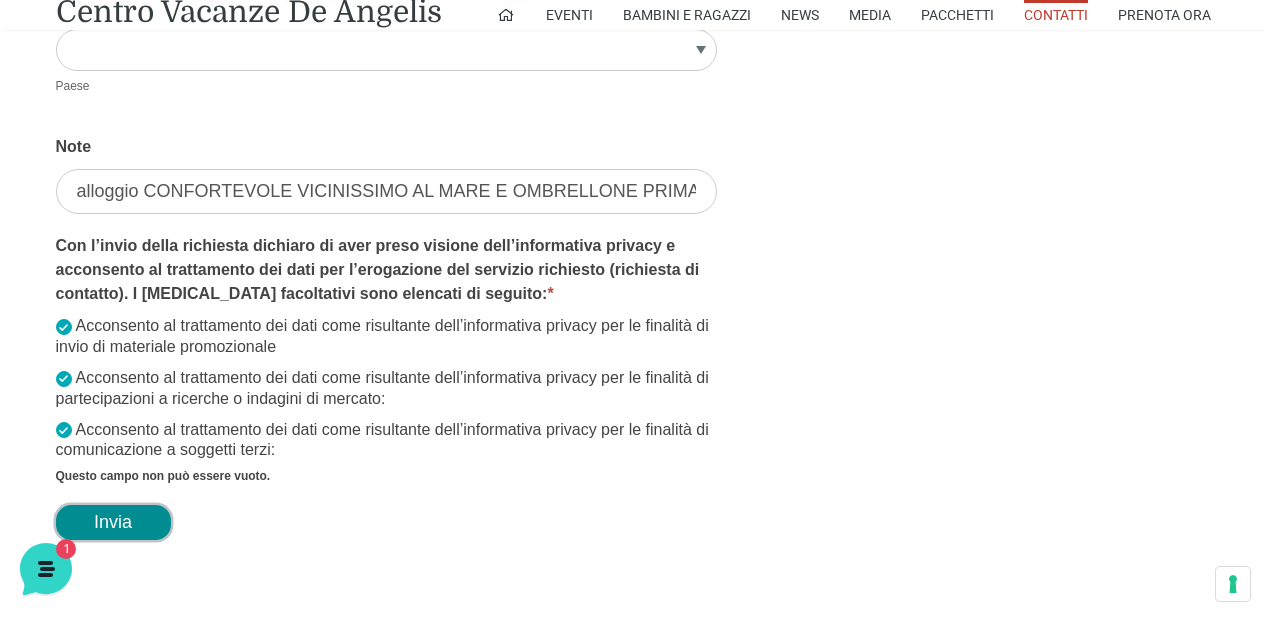 click on "Invia" at bounding box center [113, 522] 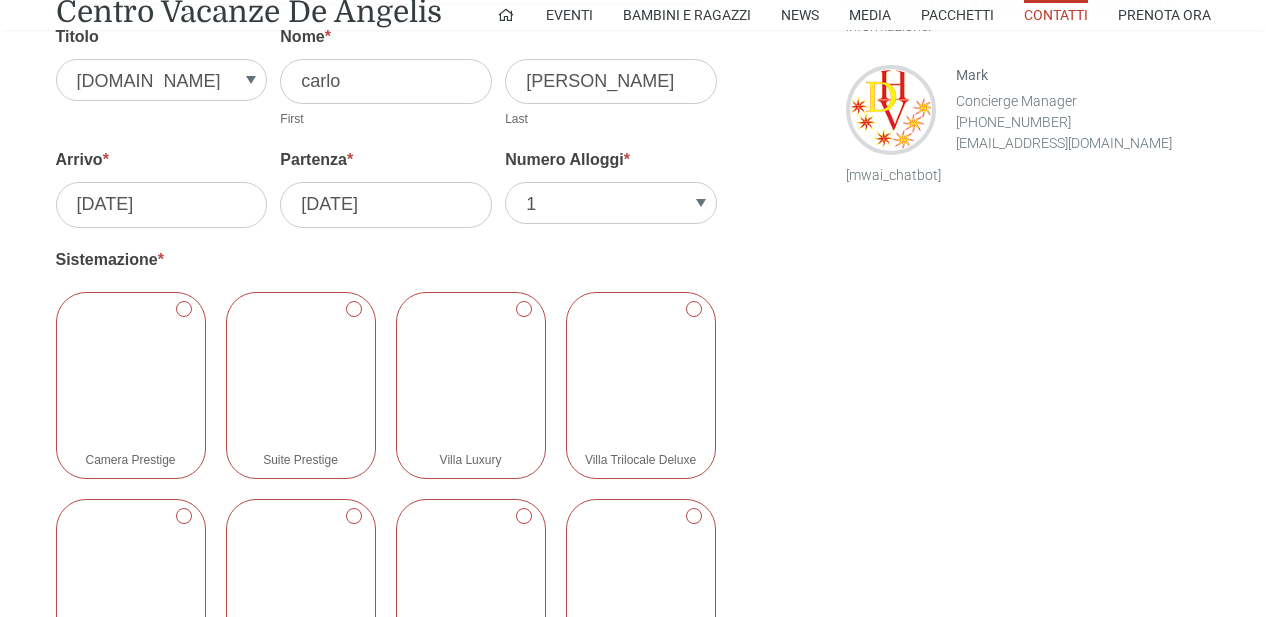 scroll, scrollTop: 1948, scrollLeft: 0, axis: vertical 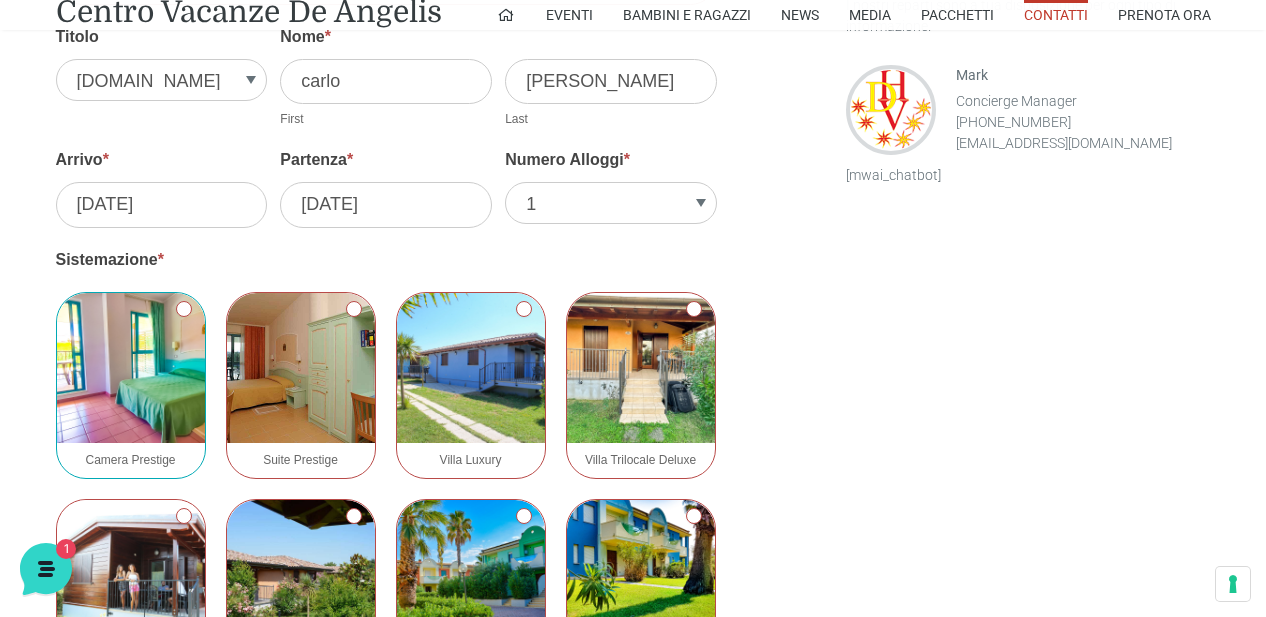 click at bounding box center [131, 368] 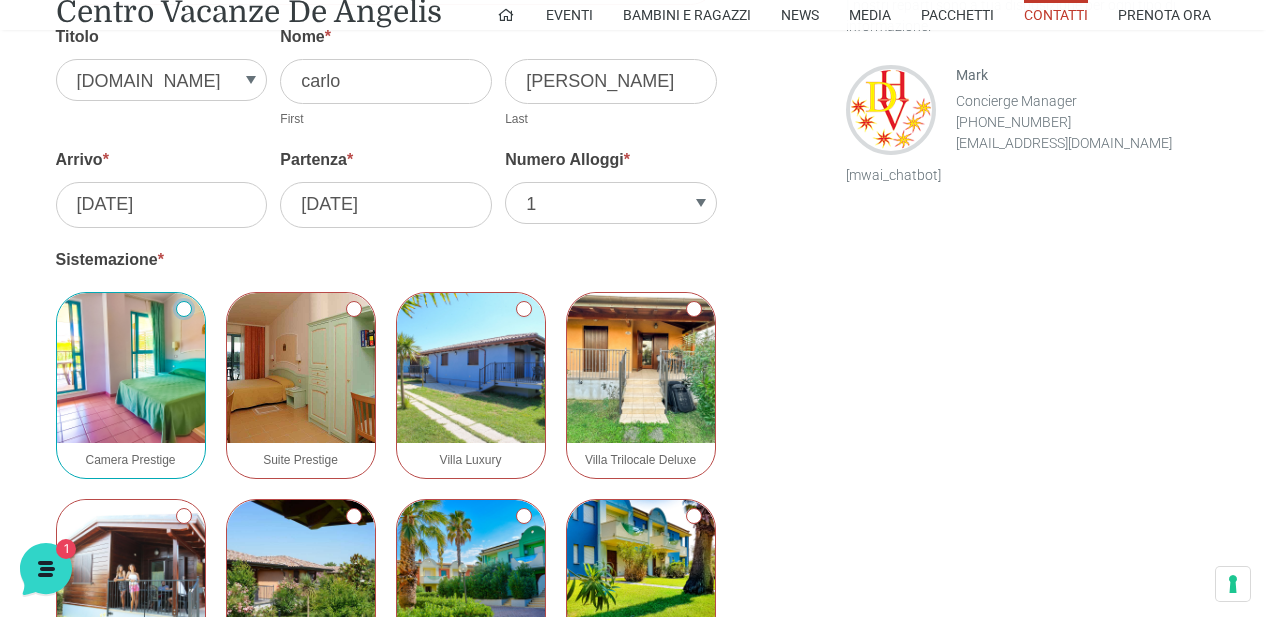 click on "Camera Prestige" at bounding box center (184, 309) 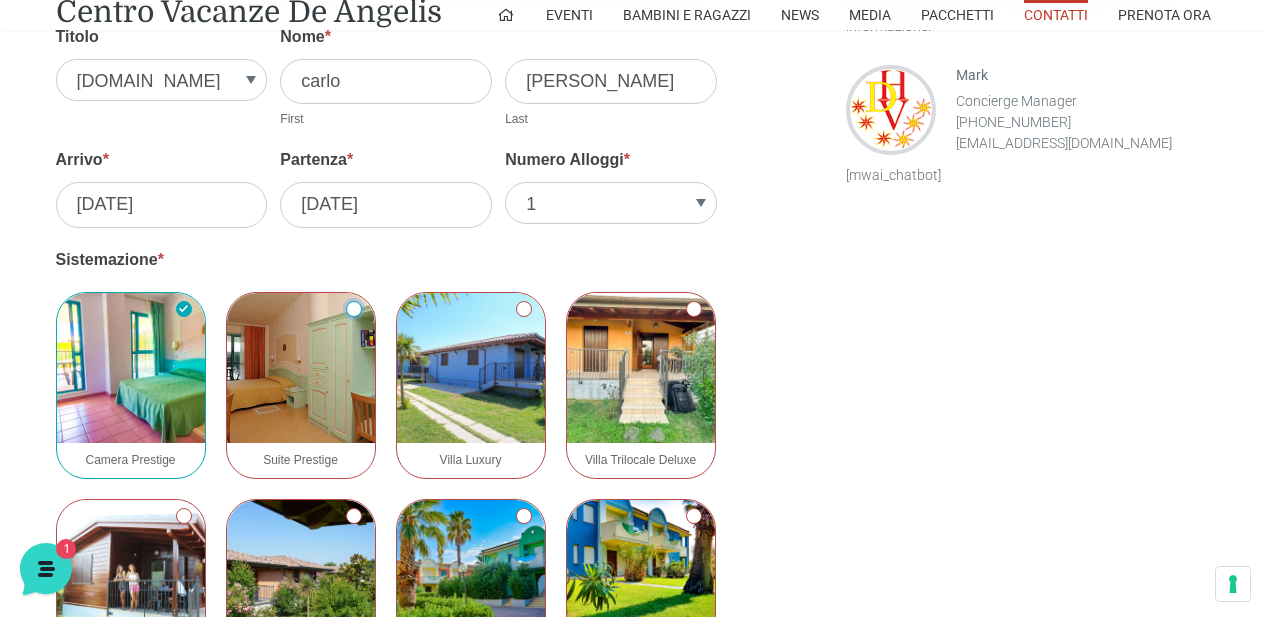 click on "Suite Prestige" at bounding box center (354, 309) 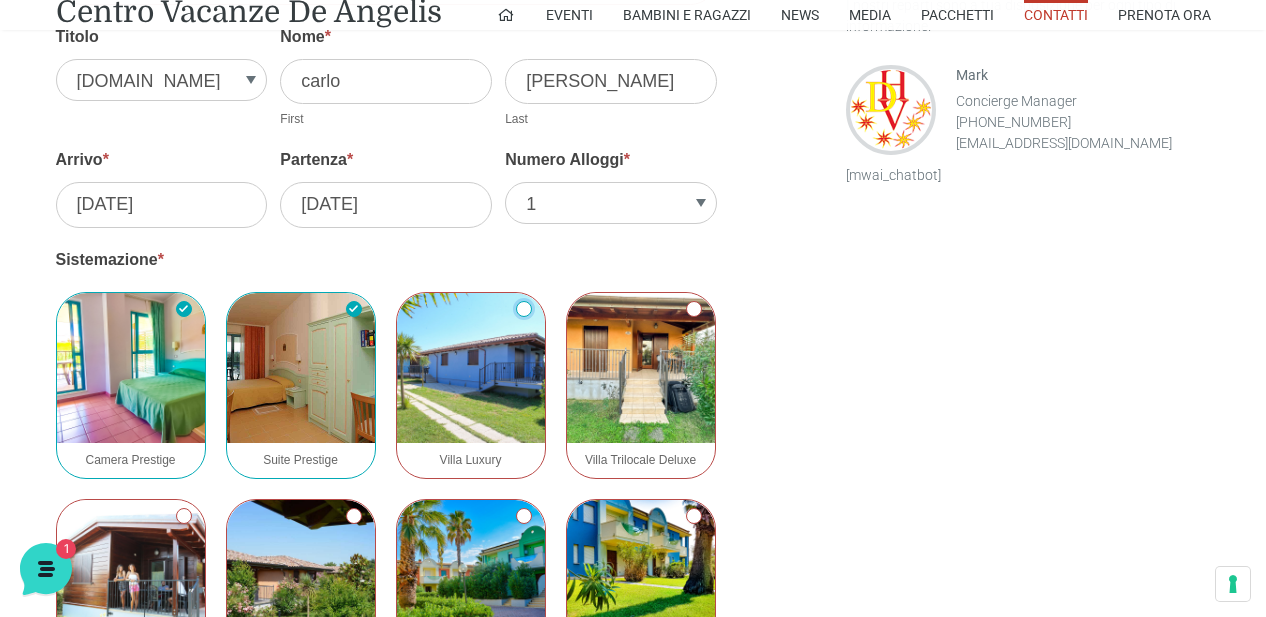 click on "Villa Luxury" at bounding box center (524, 309) 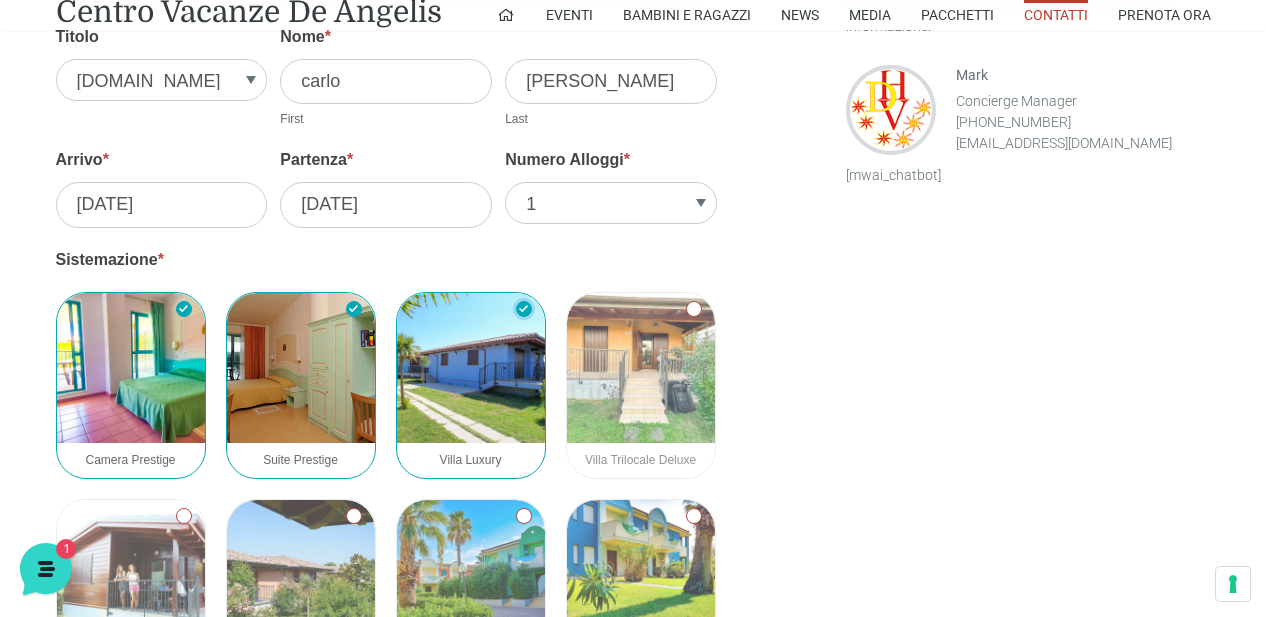 click on "Villa Luxury" at bounding box center [524, 309] 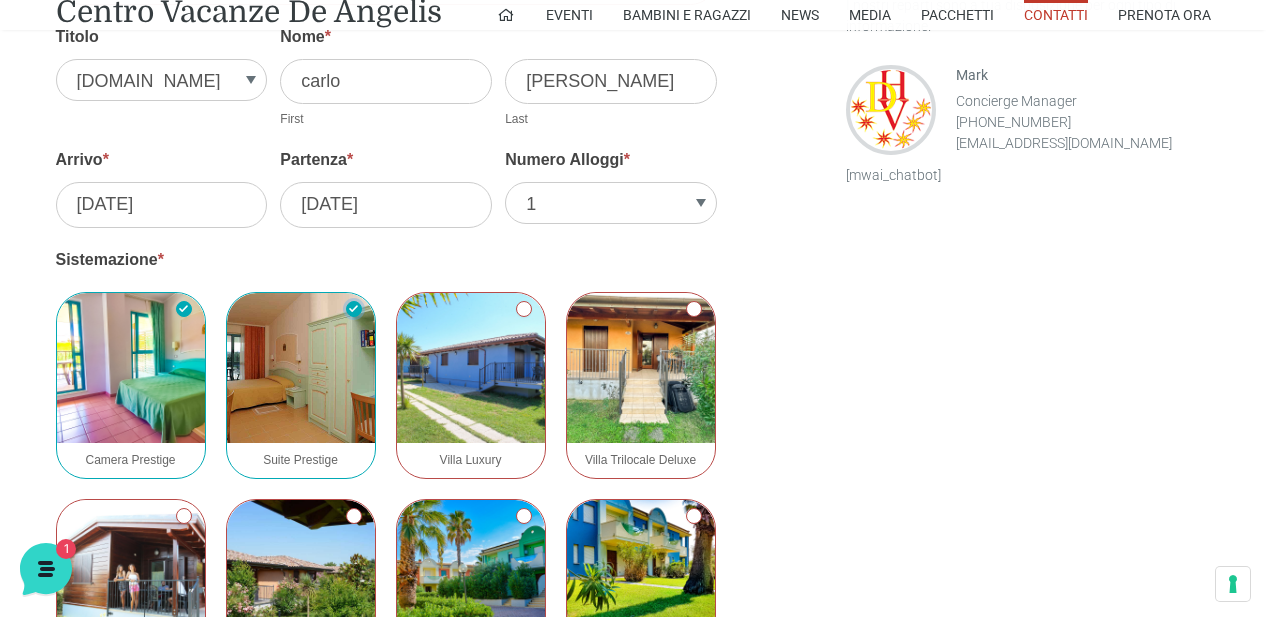 click on "Suite Prestige" at bounding box center [354, 309] 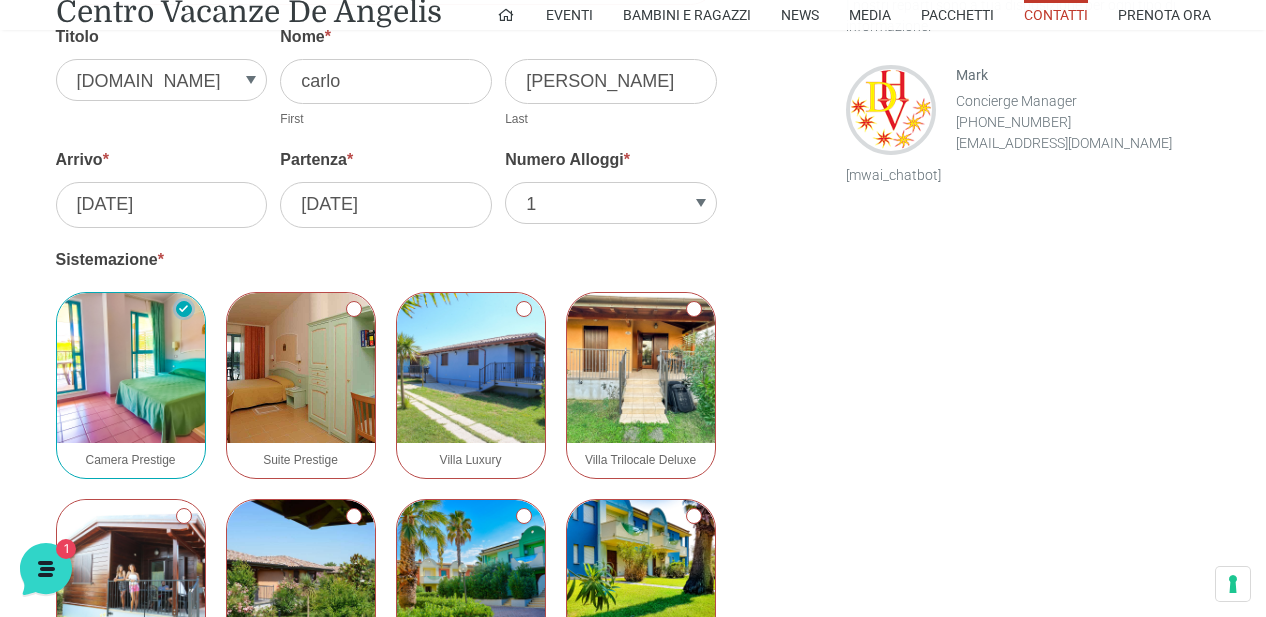 click on "Camera Prestige" at bounding box center [184, 309] 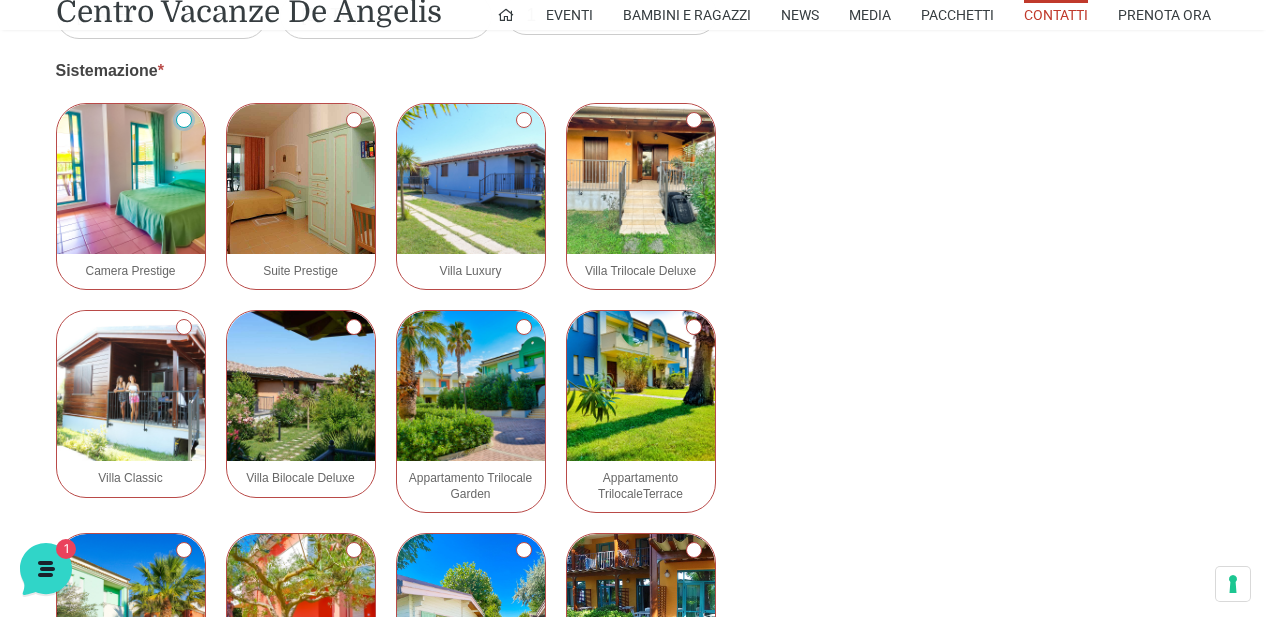 scroll, scrollTop: 2181, scrollLeft: 0, axis: vertical 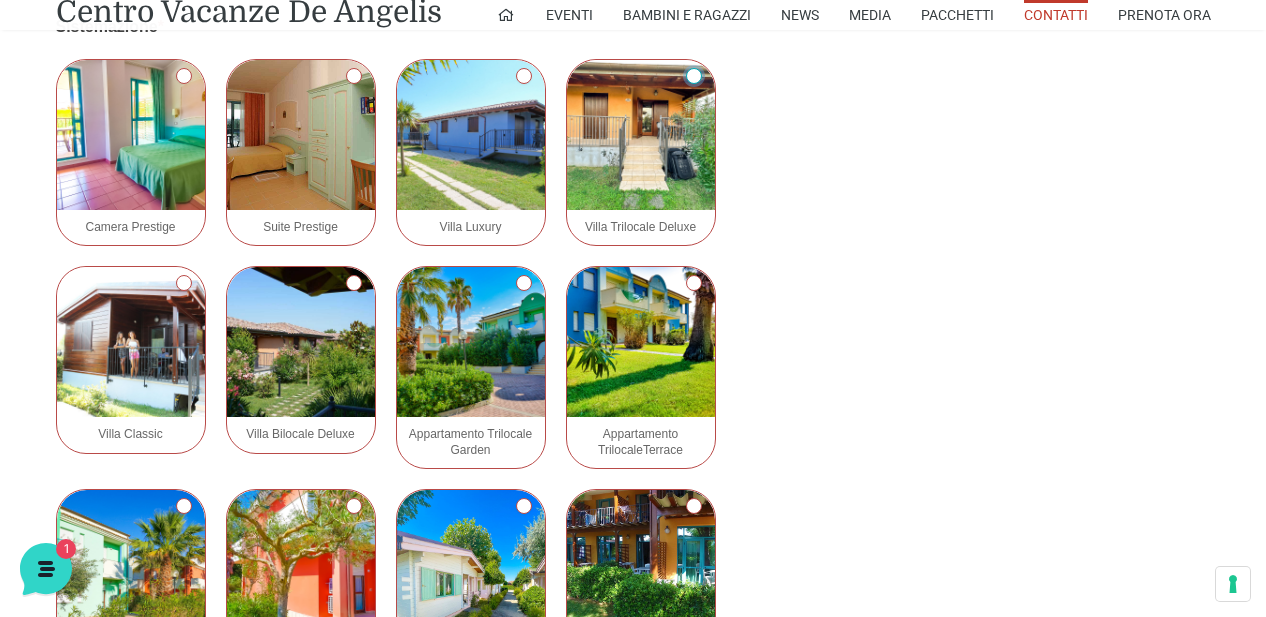 click on "Villa Trilocale Deluxe" at bounding box center [694, 76] 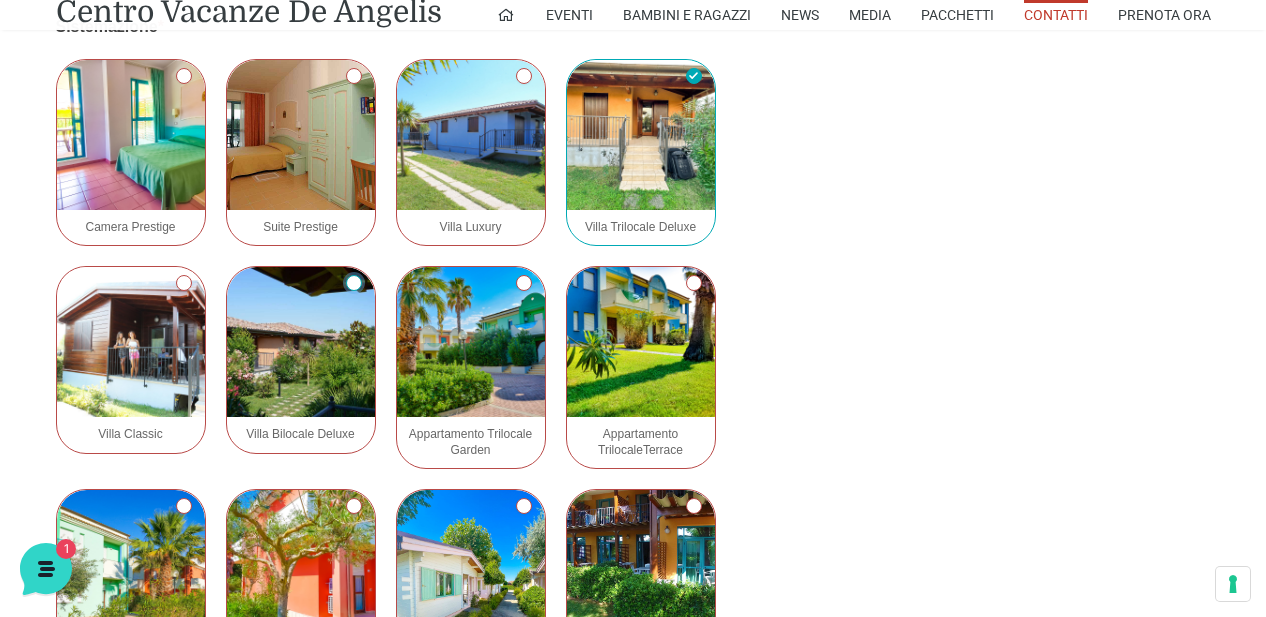 click on "Villa Bilocale Deluxe" at bounding box center (354, 283) 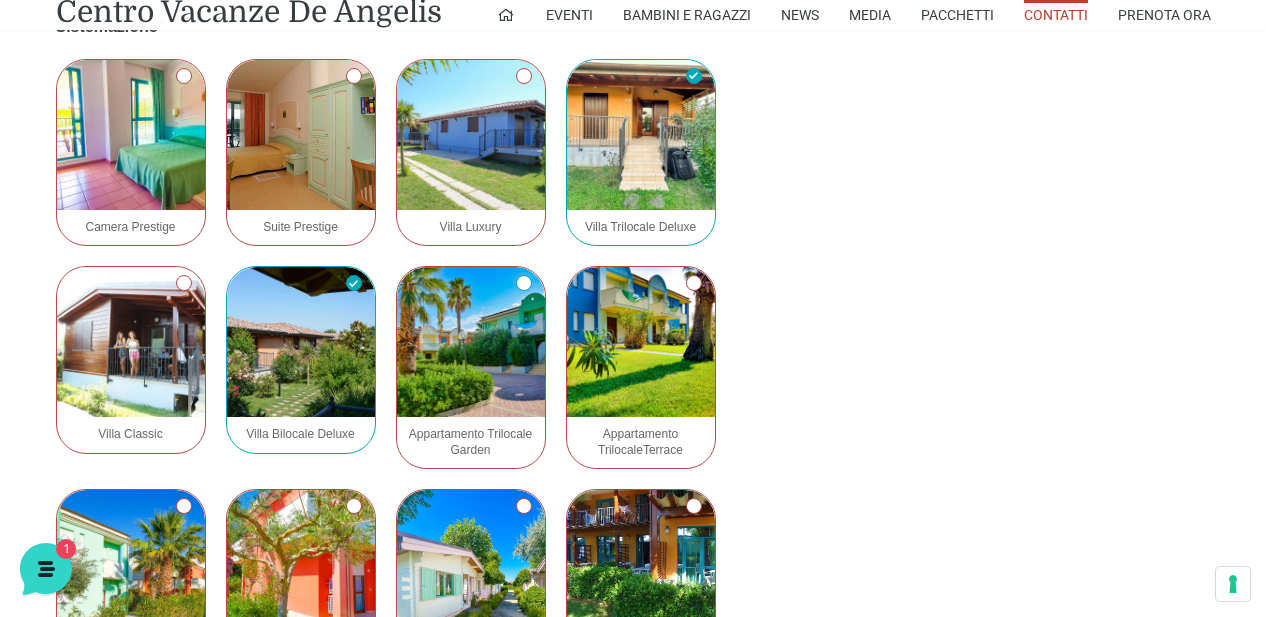 click on "Appartamento Trilocale Garden" at bounding box center (524, 283) 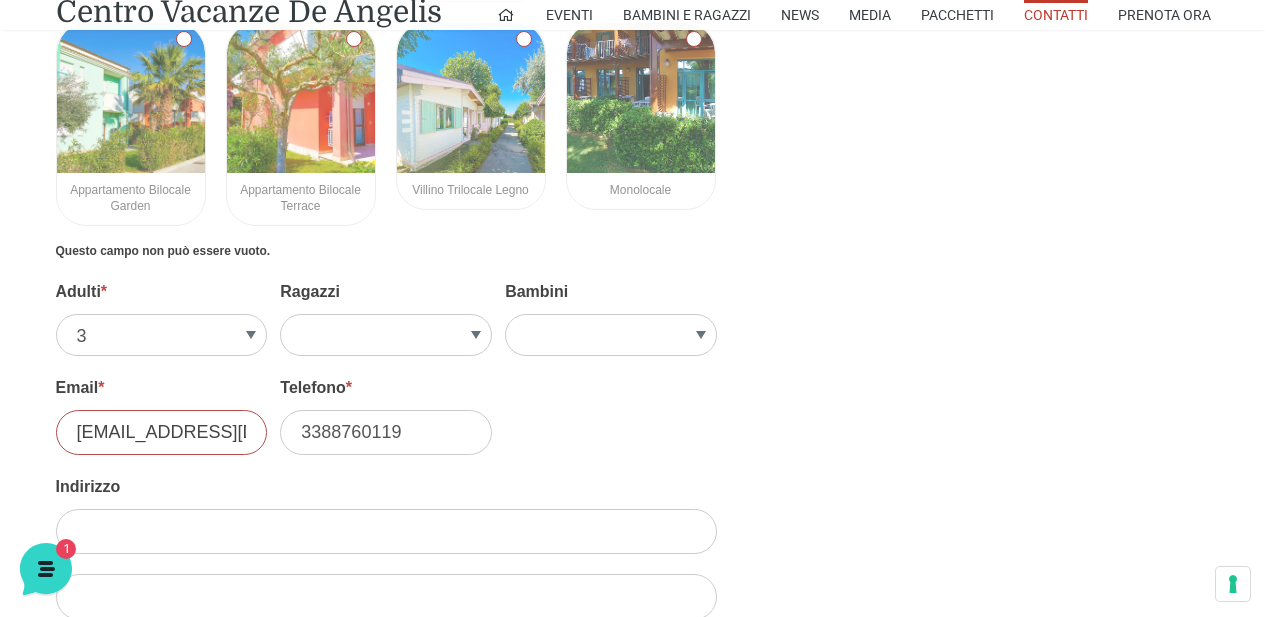 scroll, scrollTop: 2181, scrollLeft: 0, axis: vertical 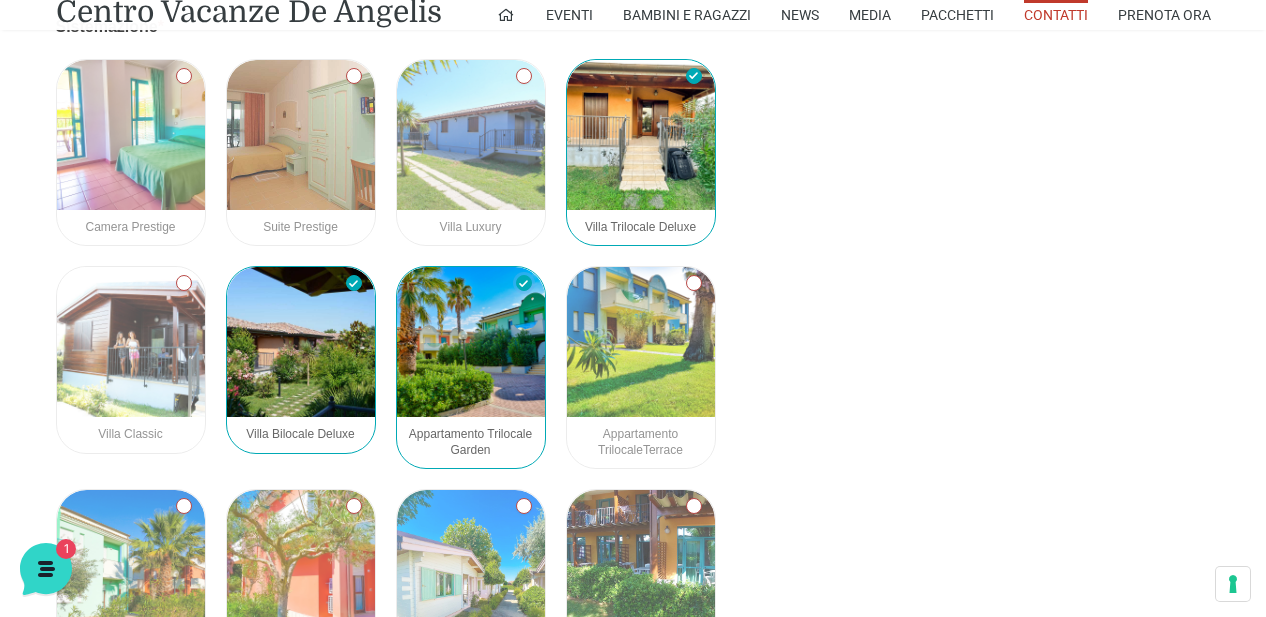 click on "Appartamento Trilocale Garden" at bounding box center [524, 283] 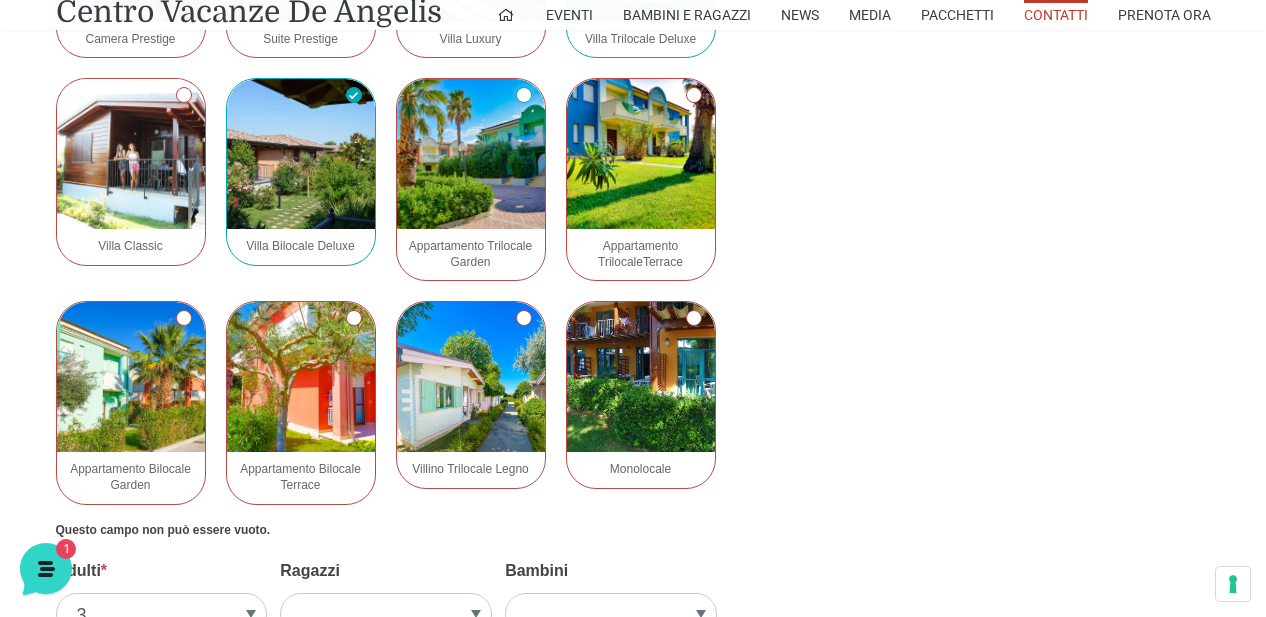 scroll, scrollTop: 2415, scrollLeft: 0, axis: vertical 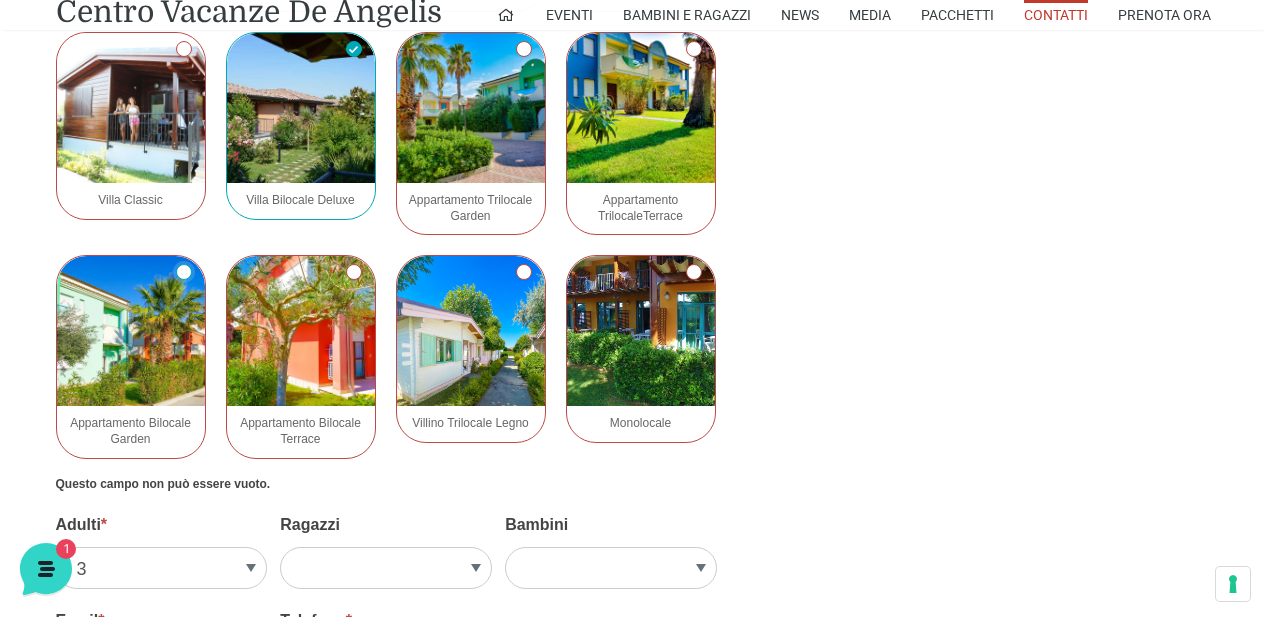 click on "Appartamento Bilocale Garden" at bounding box center [184, 272] 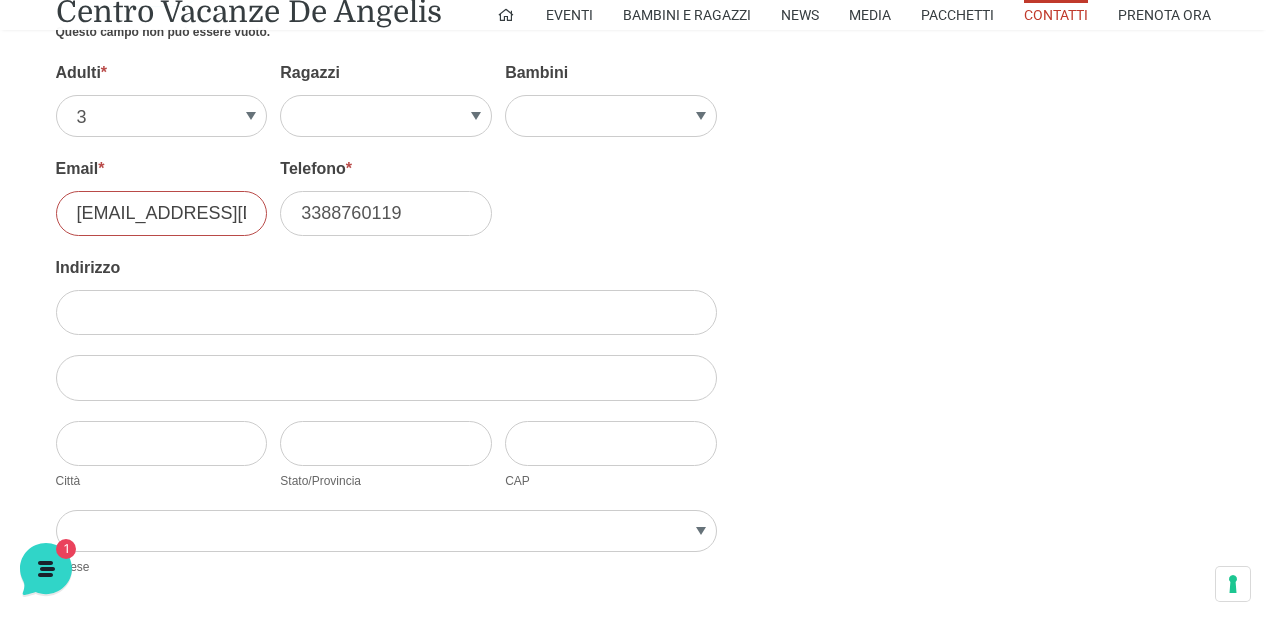 scroll, scrollTop: 3115, scrollLeft: 0, axis: vertical 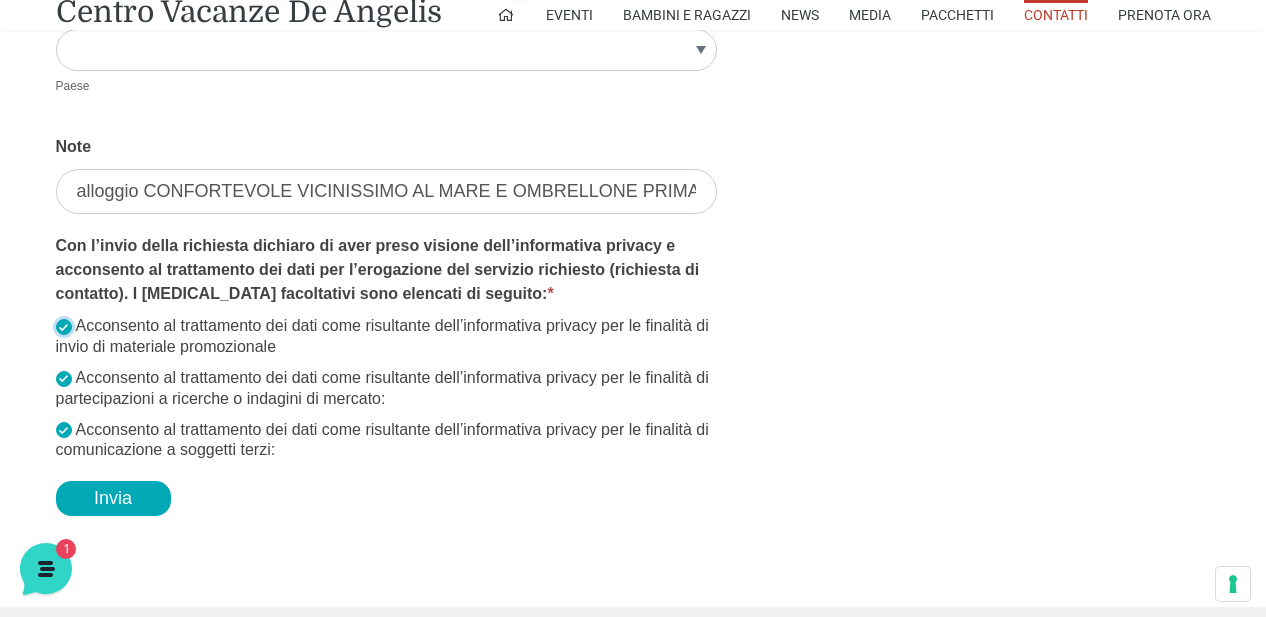 click on "Acconsento al trattamento dei dati come risultante dell’informativa privacy per le finalità di invio di materiale promozionale" at bounding box center (64, 327) 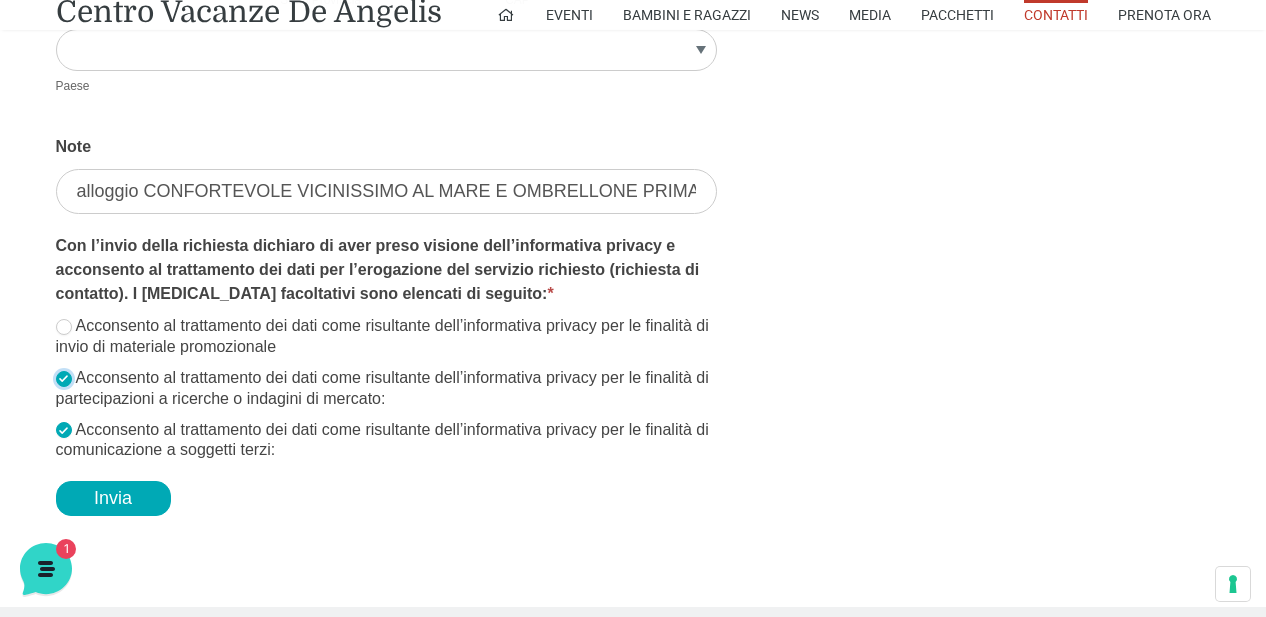 click on "Acconsento al trattamento dei dati come risultante dell’informativa privacy per le finalità di partecipazioni a ricerche o indagini di mercato:" at bounding box center (64, 379) 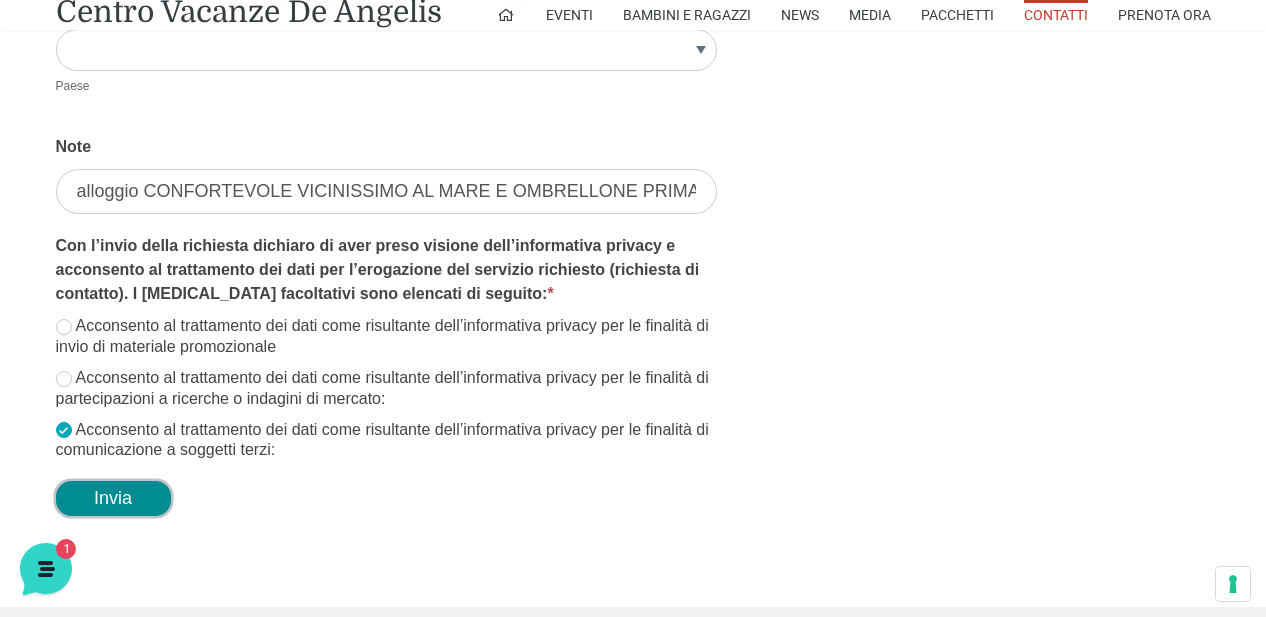click on "Invia" at bounding box center (113, 498) 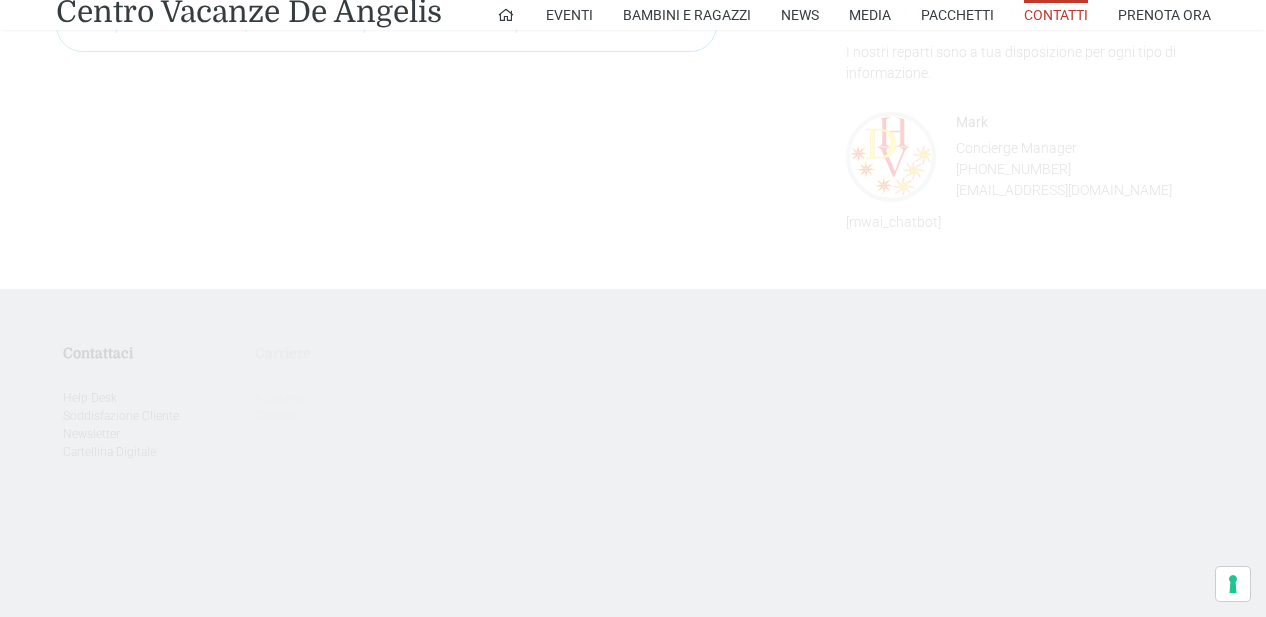 scroll, scrollTop: 0, scrollLeft: 0, axis: both 